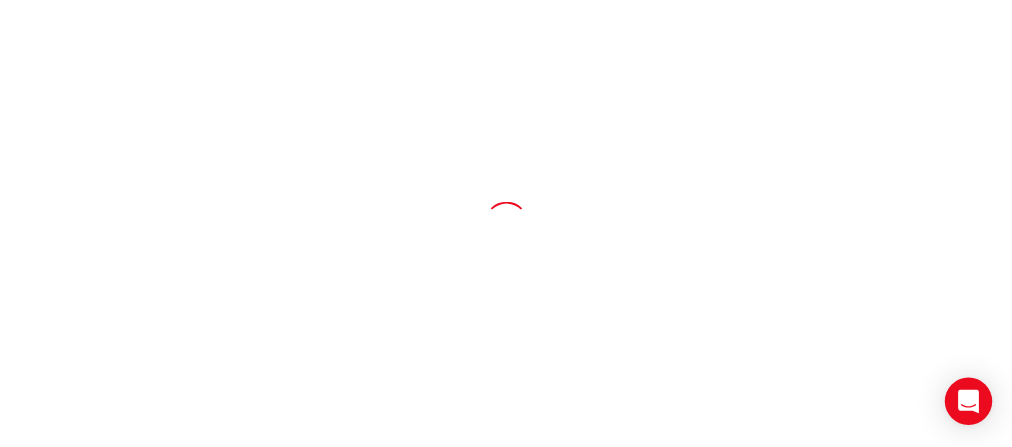 scroll, scrollTop: 0, scrollLeft: 0, axis: both 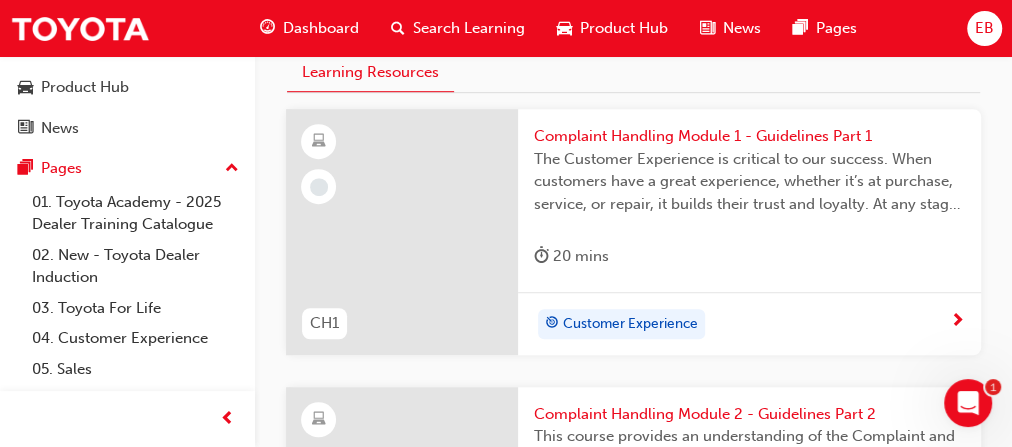 click on "Customer Experience" at bounding box center (630, 324) 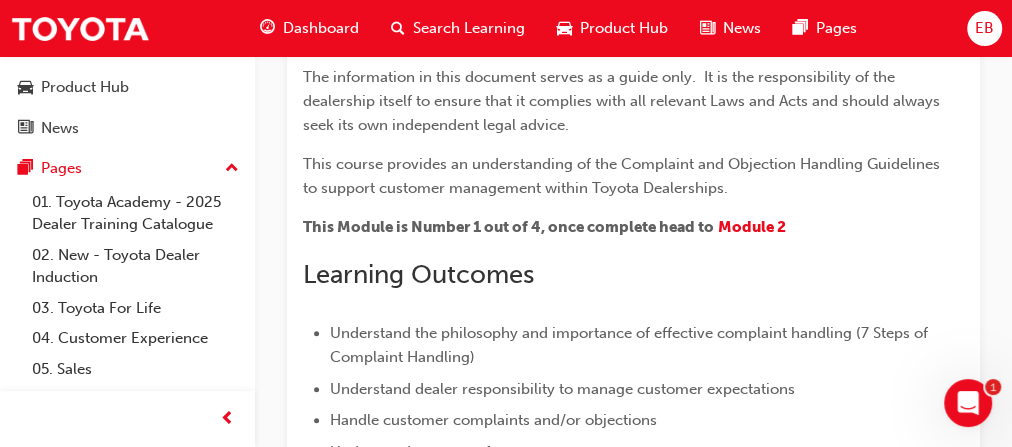 scroll, scrollTop: 480, scrollLeft: 0, axis: vertical 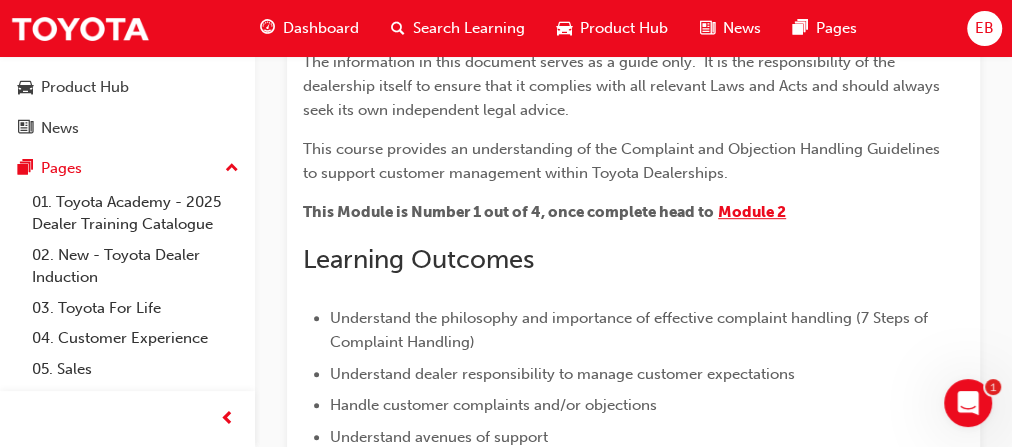 click on "Module 2" at bounding box center (752, 212) 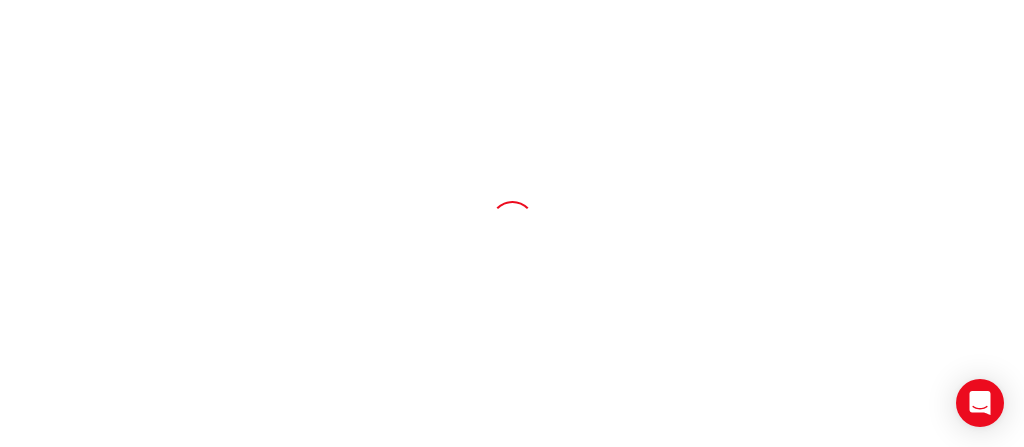 scroll, scrollTop: 0, scrollLeft: 0, axis: both 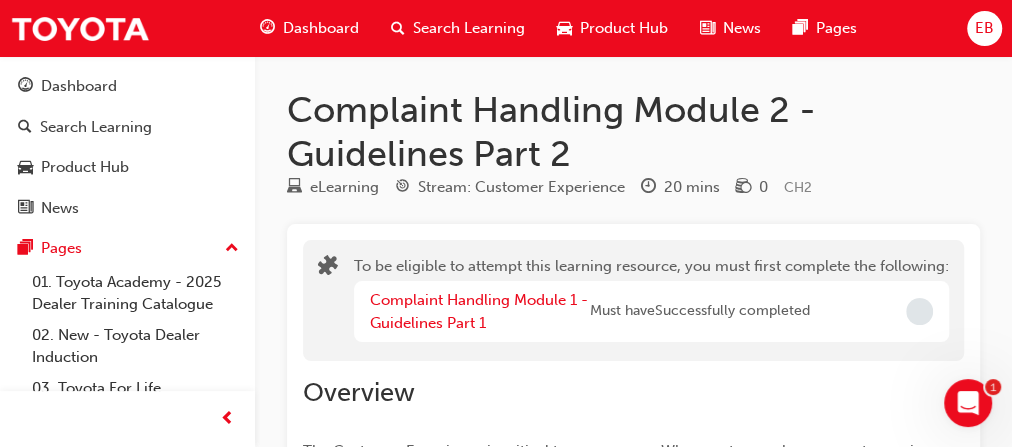 click at bounding box center [919, 311] 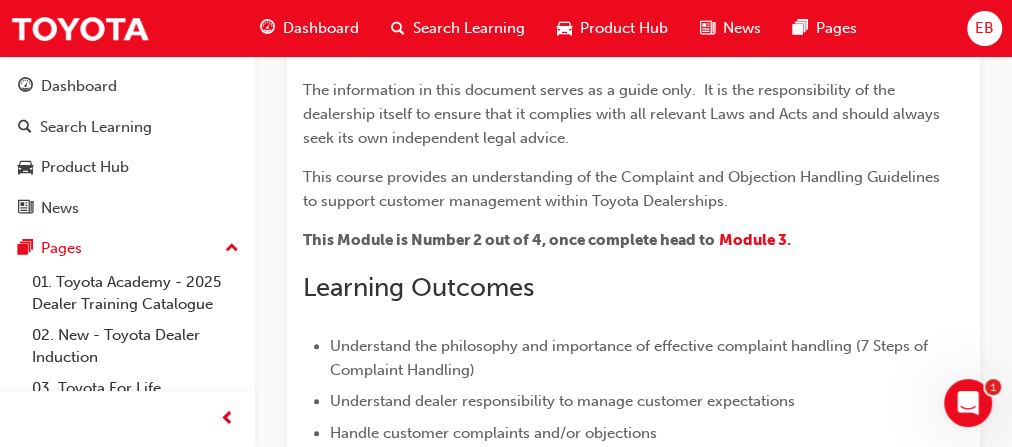 scroll, scrollTop: 560, scrollLeft: 0, axis: vertical 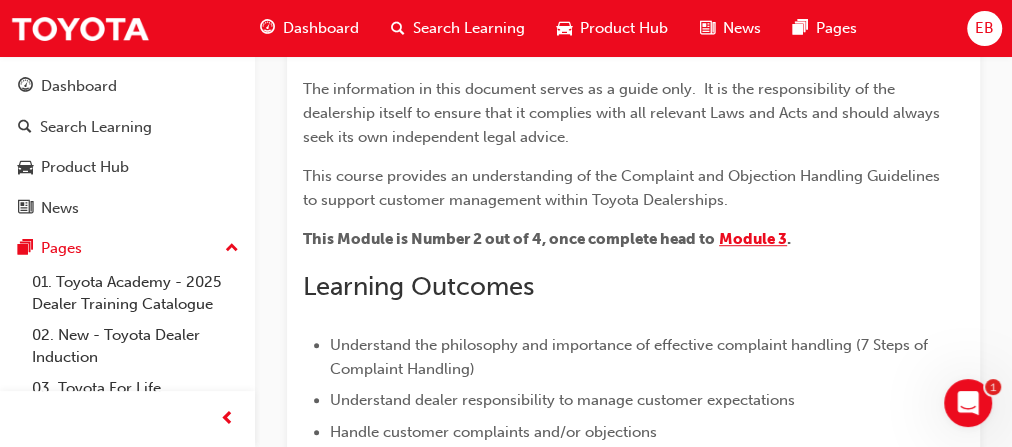 click on "Module 3" at bounding box center (753, 239) 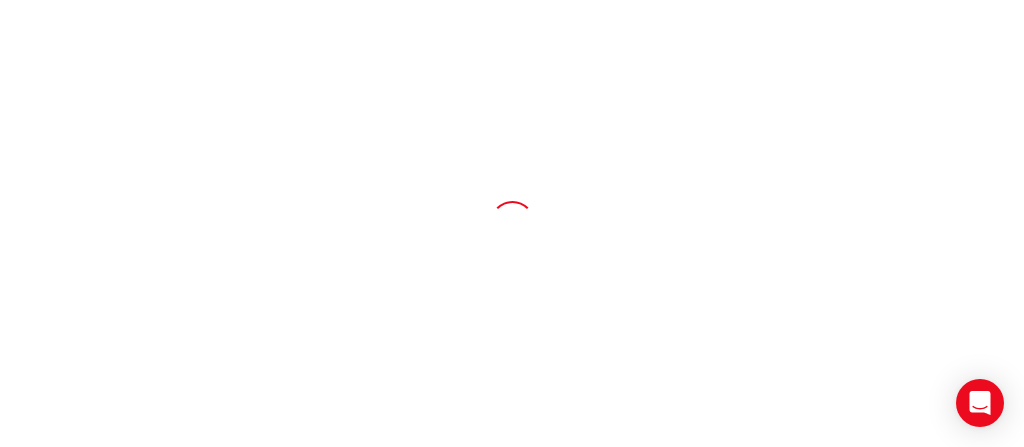 scroll, scrollTop: 0, scrollLeft: 0, axis: both 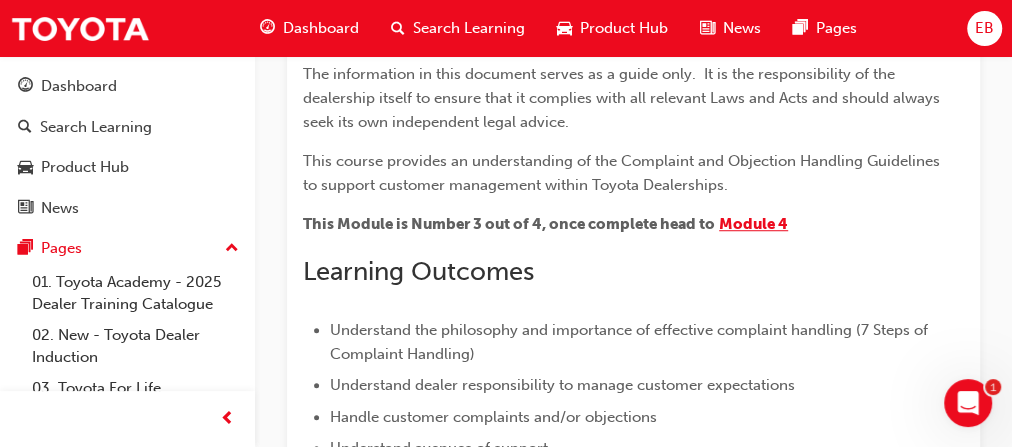 click on "Module 4" at bounding box center [753, 224] 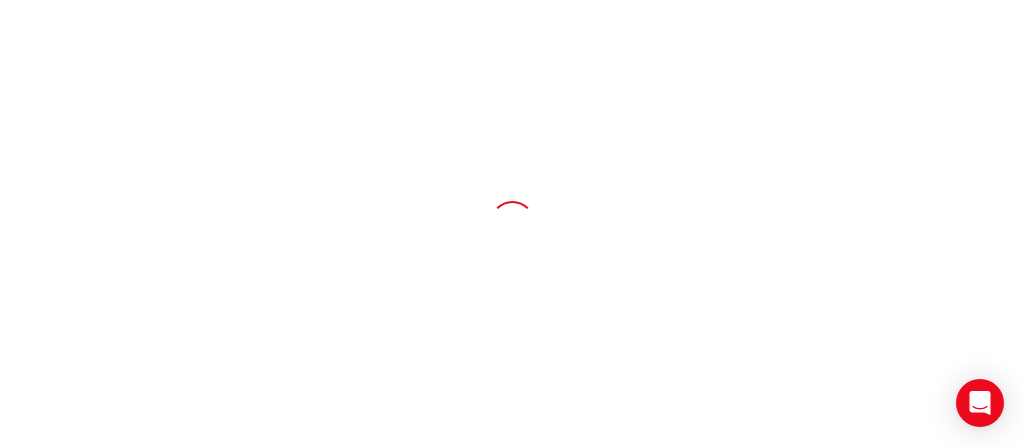 scroll, scrollTop: 0, scrollLeft: 0, axis: both 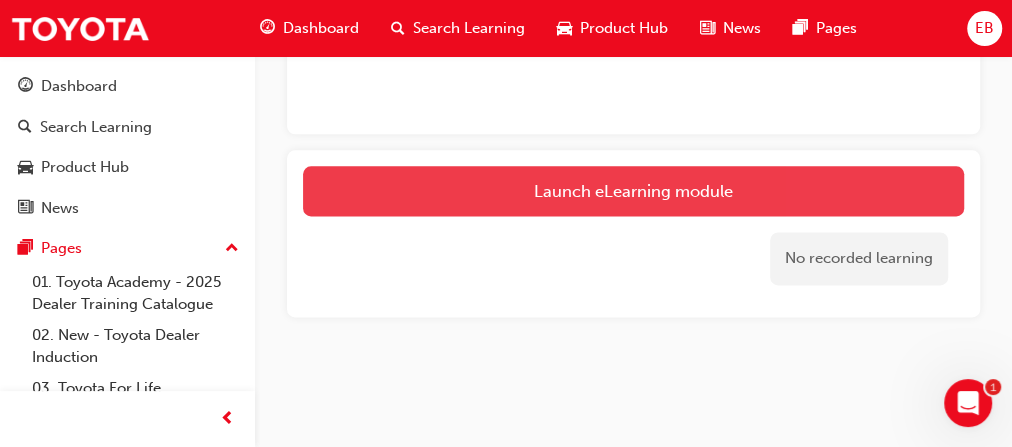 click on "Launch eLearning module" at bounding box center [633, 191] 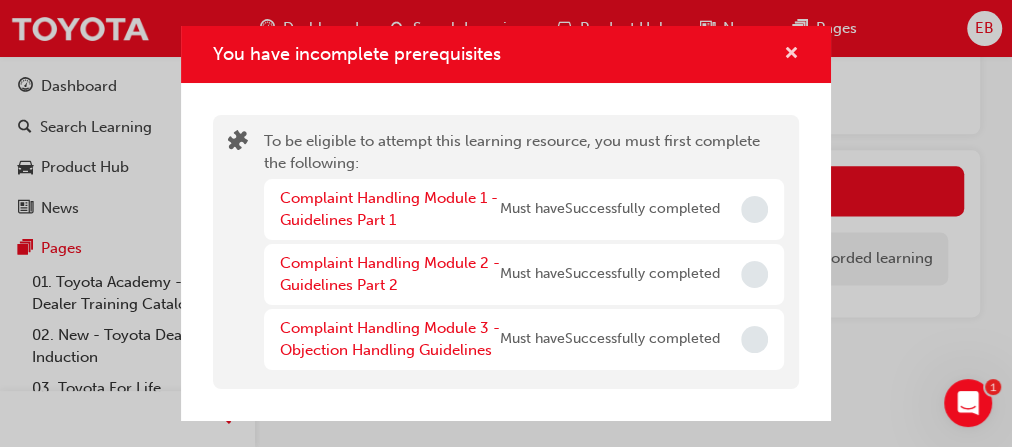 click at bounding box center (791, 55) 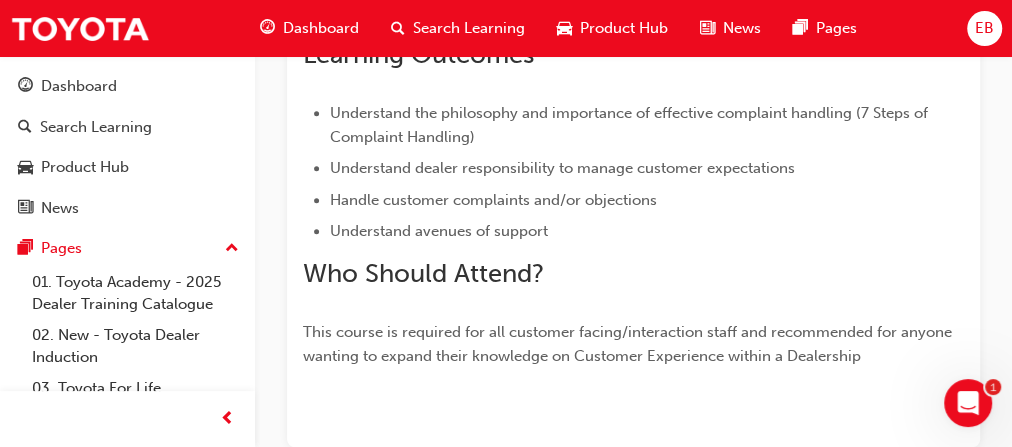 scroll, scrollTop: 960, scrollLeft: 0, axis: vertical 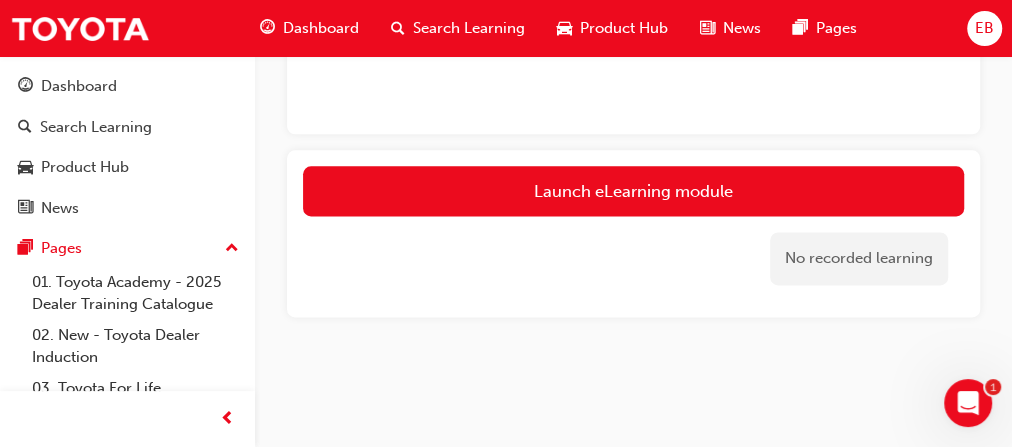 click on "No recorded learning" at bounding box center (859, 258) 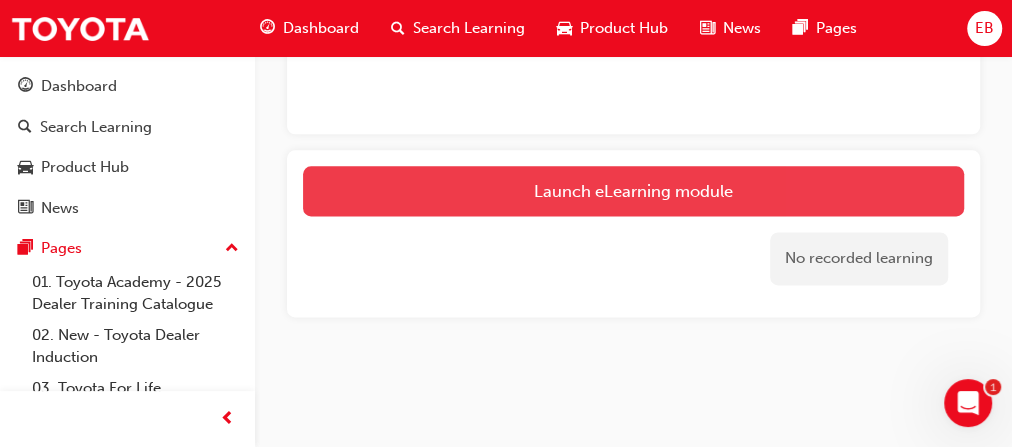 click on "Launch eLearning module" at bounding box center [633, 191] 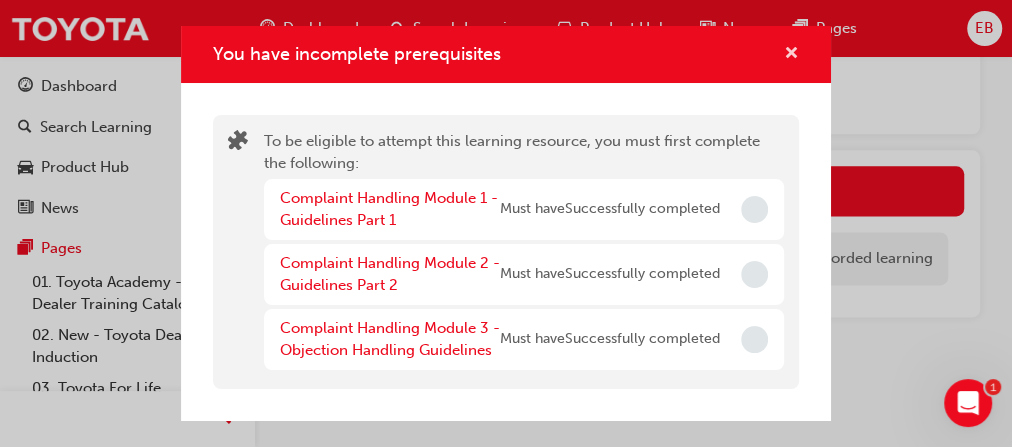 click at bounding box center (791, 55) 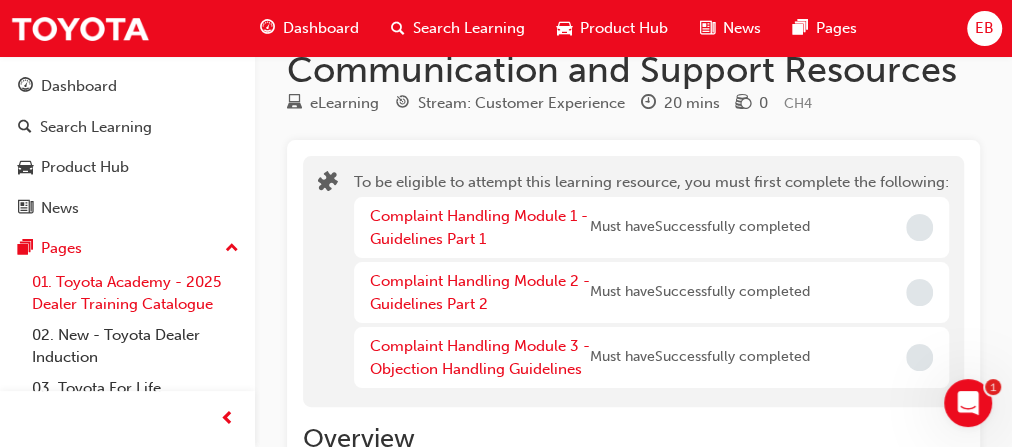 scroll, scrollTop: 160, scrollLeft: 0, axis: vertical 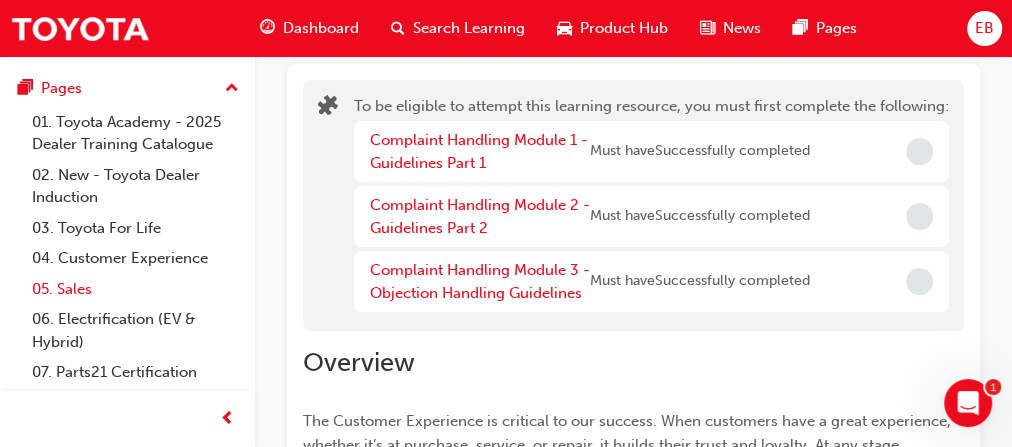 click on "05. Sales" at bounding box center [135, 289] 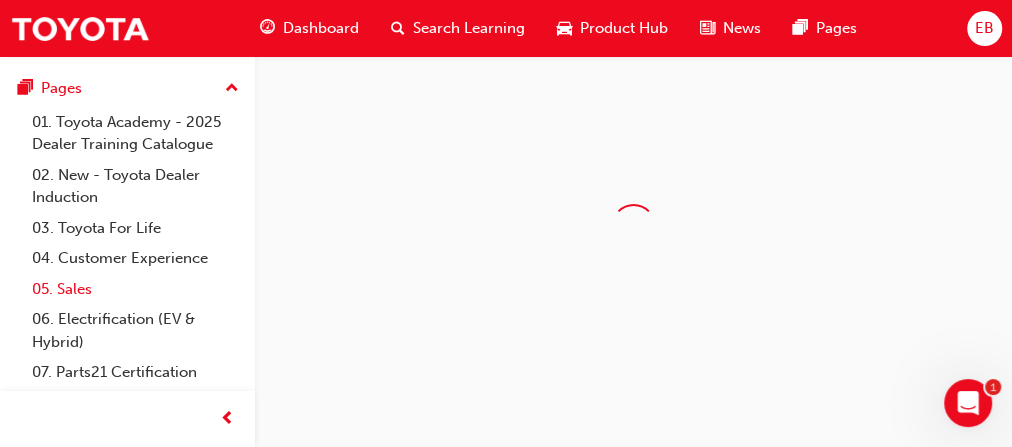 scroll, scrollTop: 0, scrollLeft: 0, axis: both 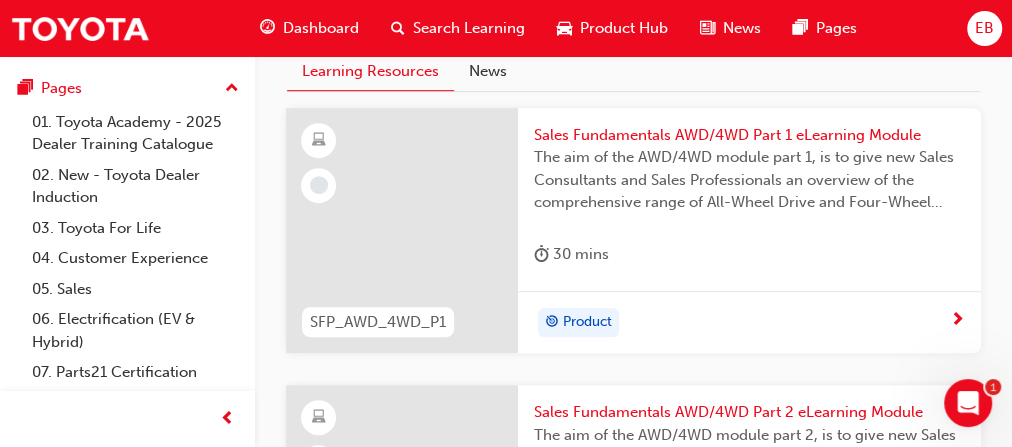 click at bounding box center (957, 321) 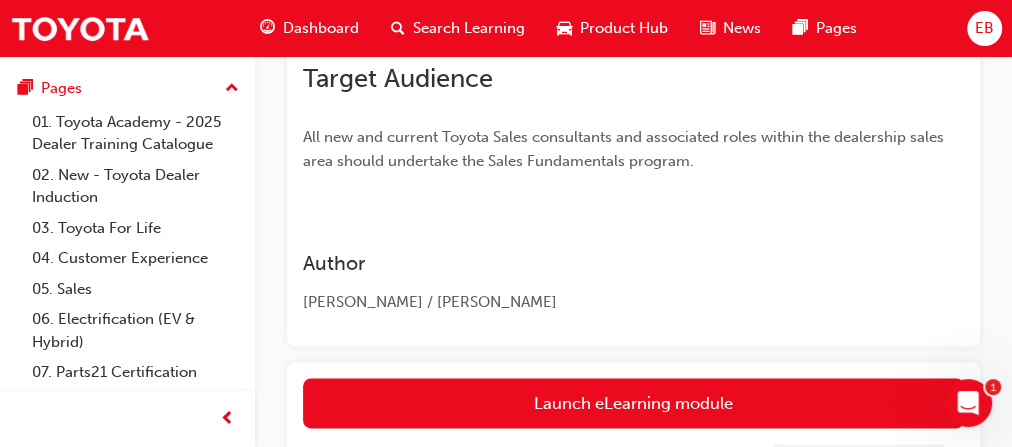 scroll, scrollTop: 1327, scrollLeft: 0, axis: vertical 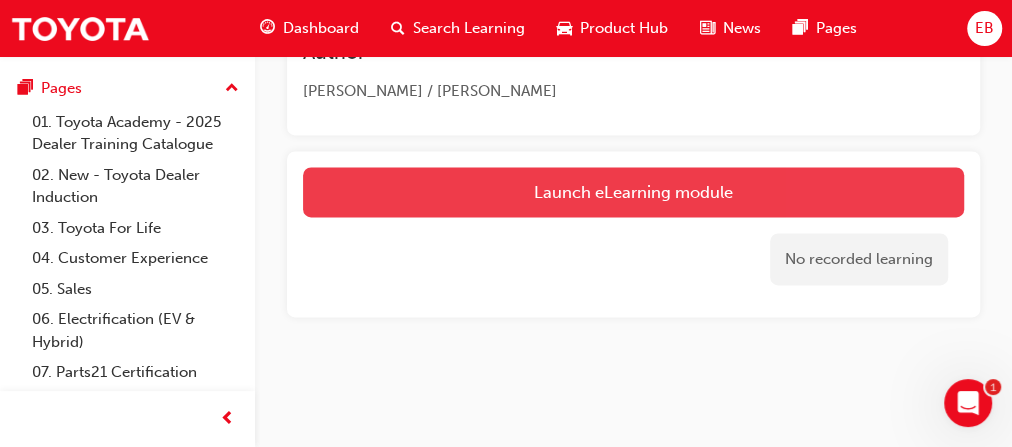 click on "Launch eLearning module" at bounding box center [633, 192] 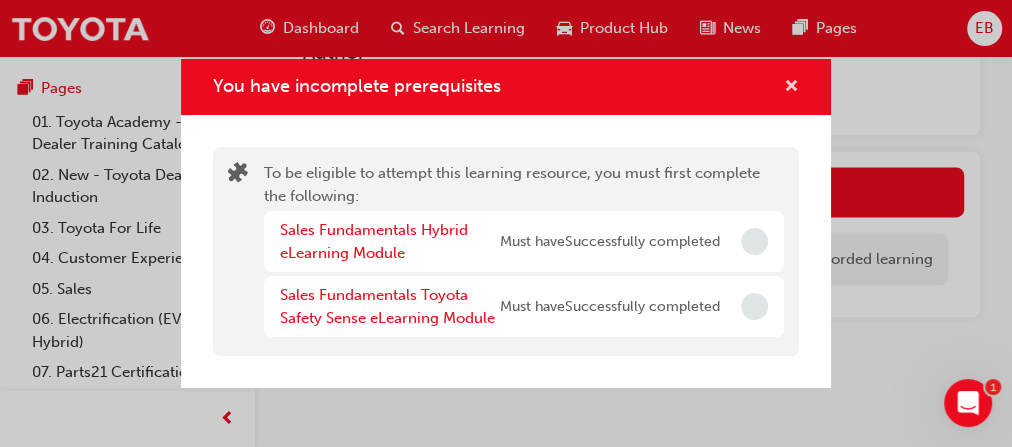 click at bounding box center (791, 88) 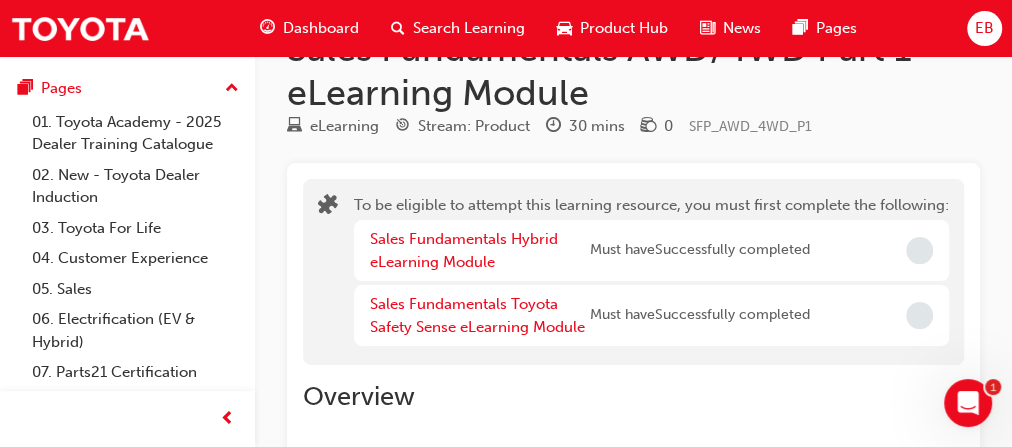 scroll, scrollTop: 0, scrollLeft: 0, axis: both 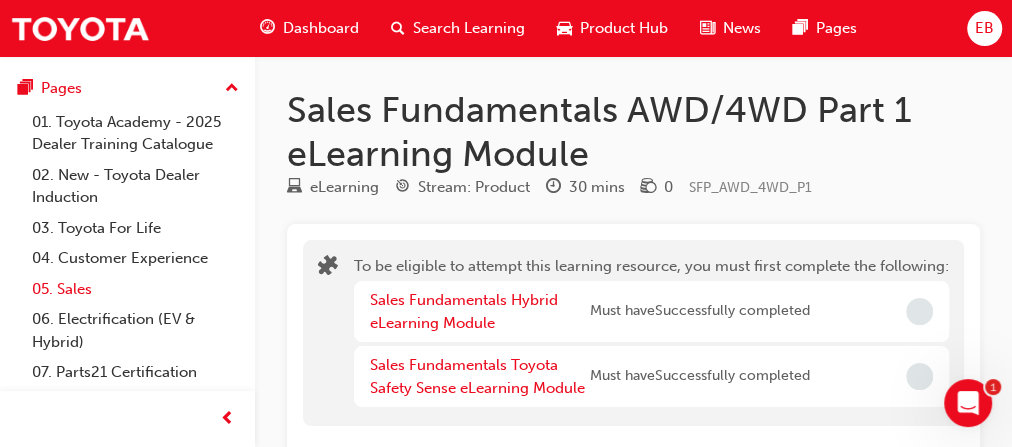 click on "05. Sales" at bounding box center [135, 289] 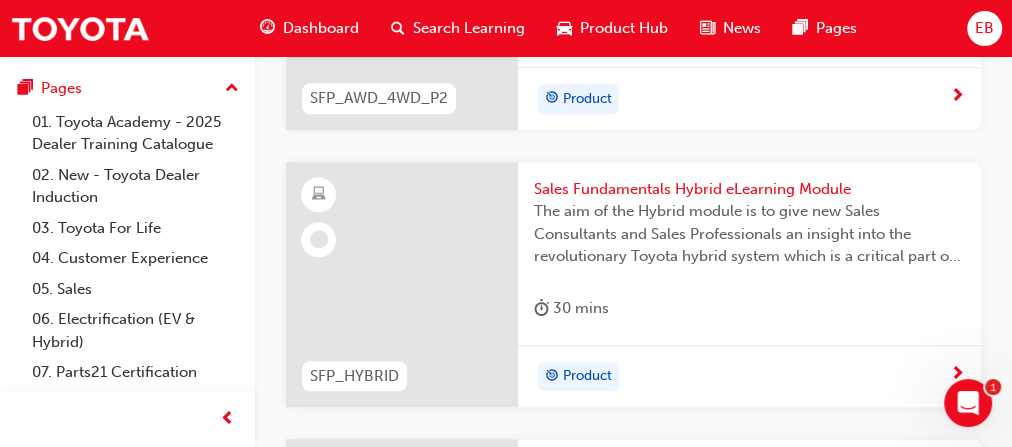 scroll, scrollTop: 1040, scrollLeft: 0, axis: vertical 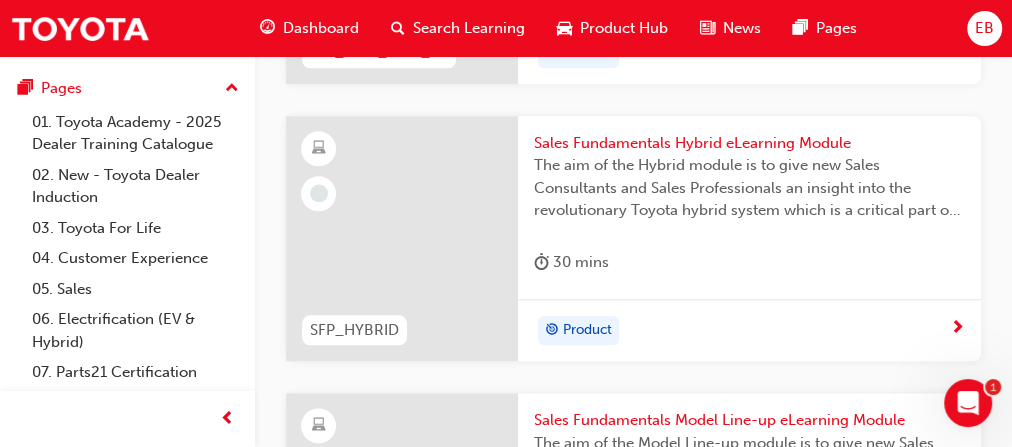 click on "Product" at bounding box center (742, 331) 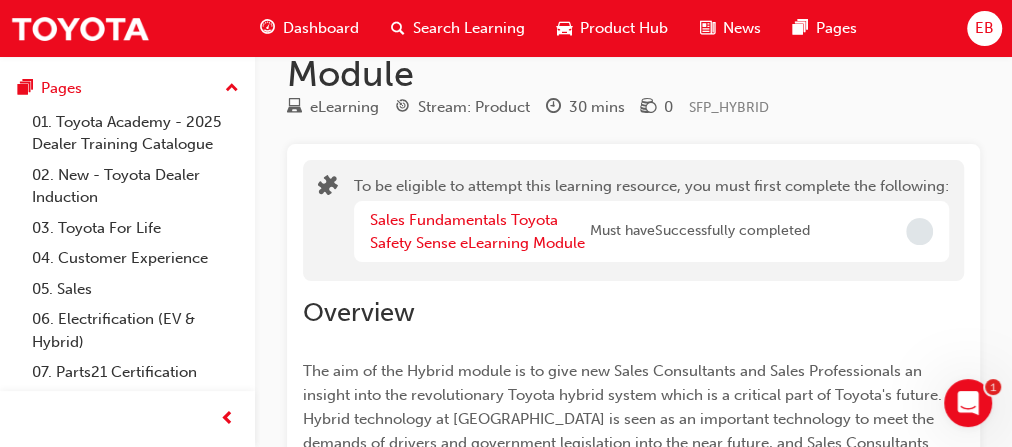 scroll, scrollTop: 0, scrollLeft: 0, axis: both 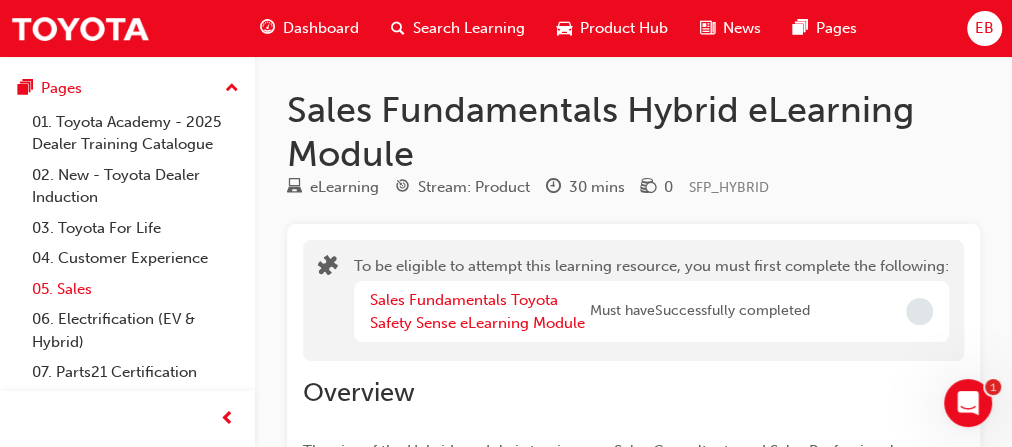 click on "05. Sales" at bounding box center (135, 289) 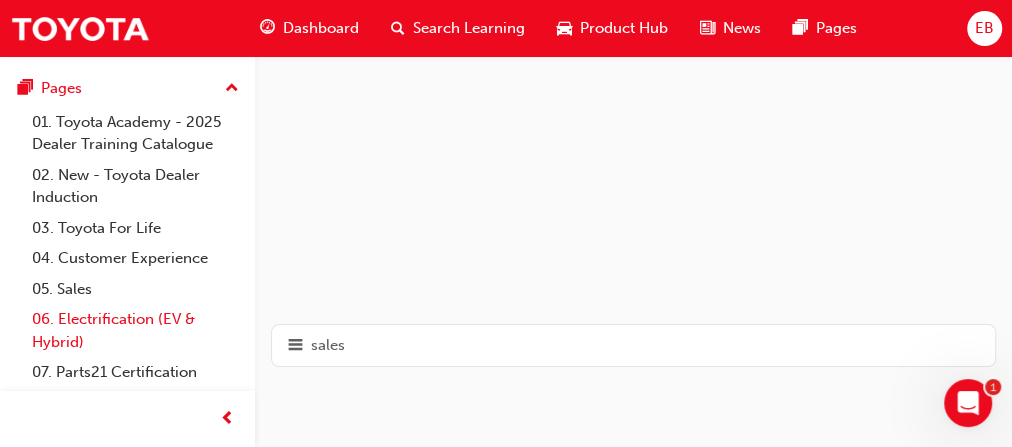 click on "06. Electrification (EV & Hybrid)" at bounding box center (135, 330) 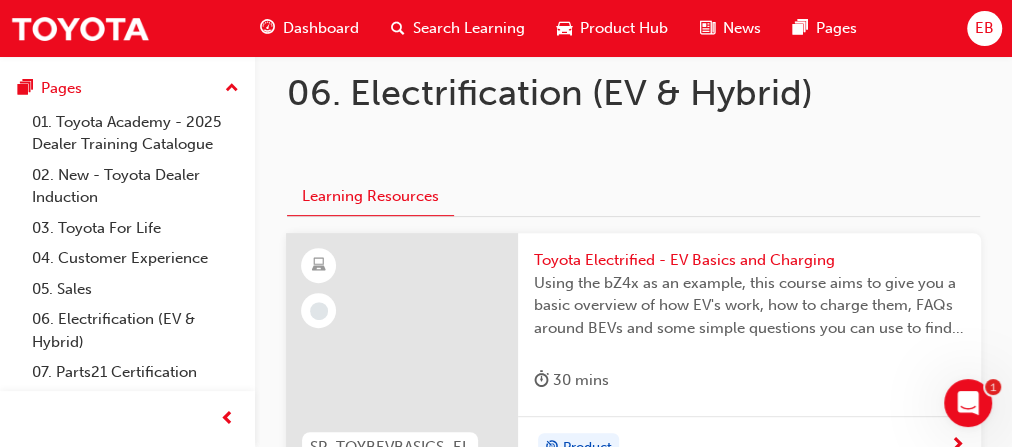 scroll, scrollTop: 160, scrollLeft: 0, axis: vertical 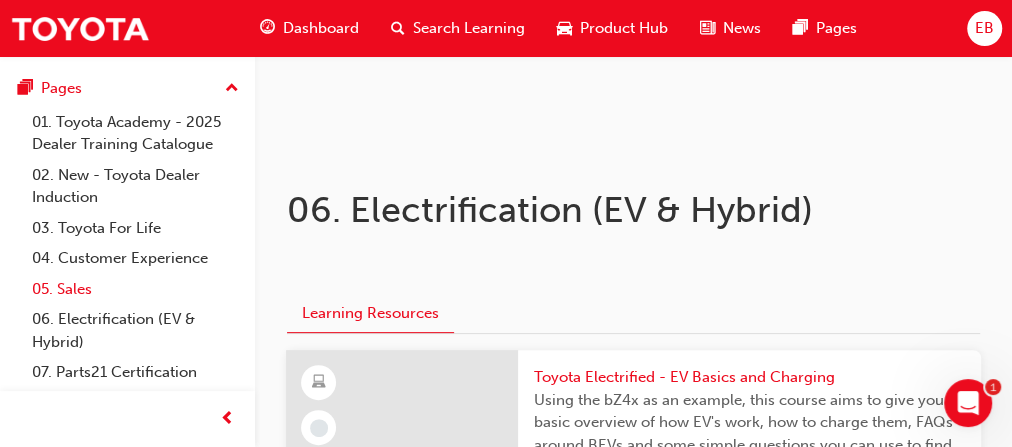 click on "05. Sales" at bounding box center (135, 289) 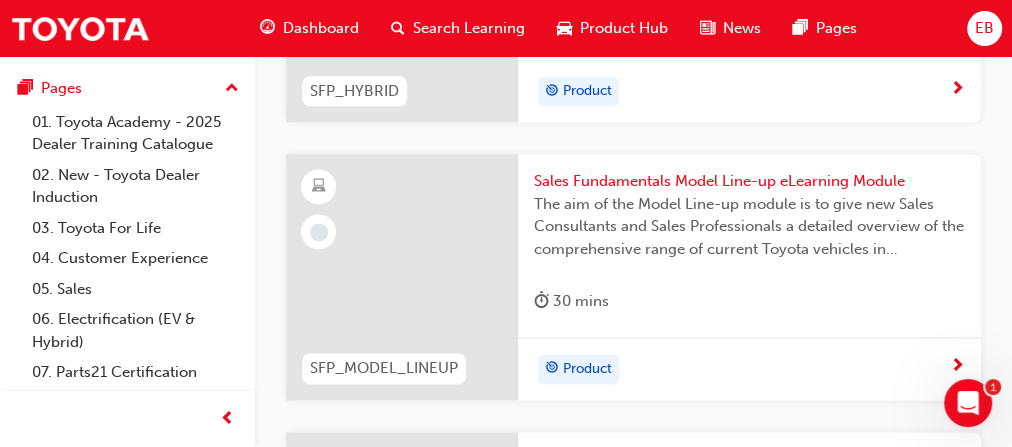 scroll, scrollTop: 1280, scrollLeft: 0, axis: vertical 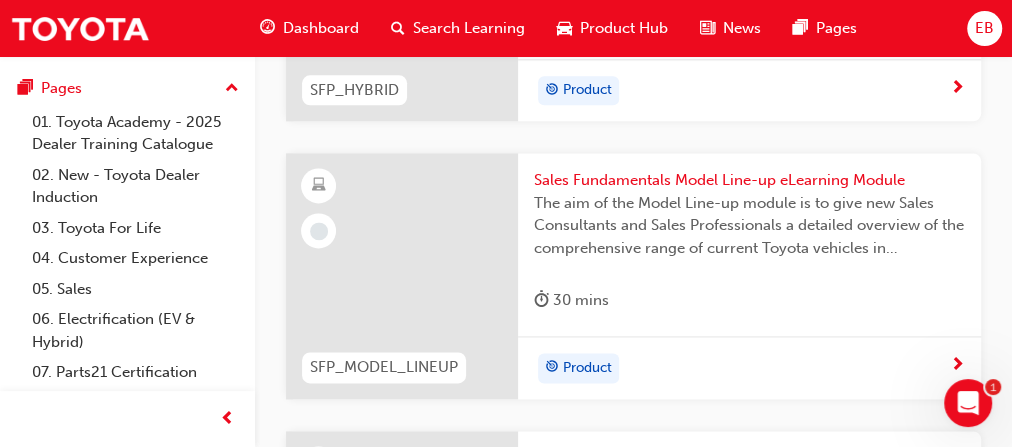 click on "The aim of the Model Line-up module is to give new Sales Consultants and Sales Professionals a detailed overview of the comprehensive range of current Toyota vehicles in Australia." at bounding box center [749, 226] 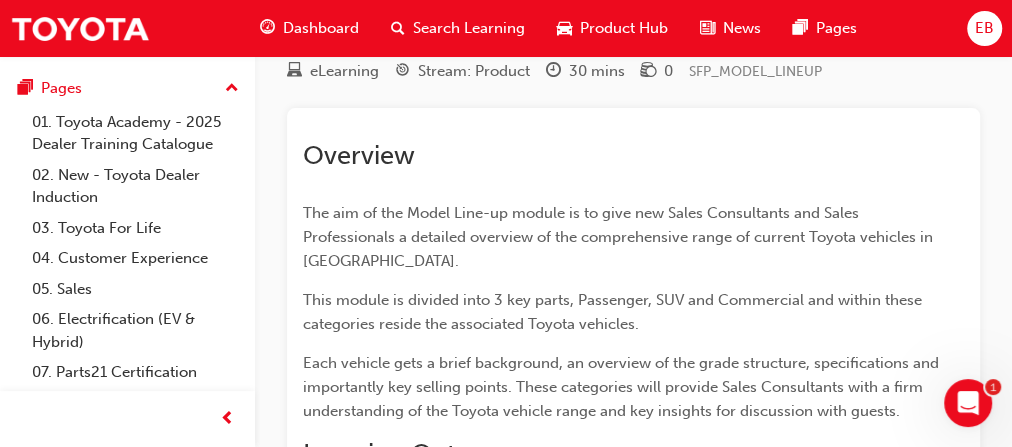 scroll, scrollTop: 0, scrollLeft: 0, axis: both 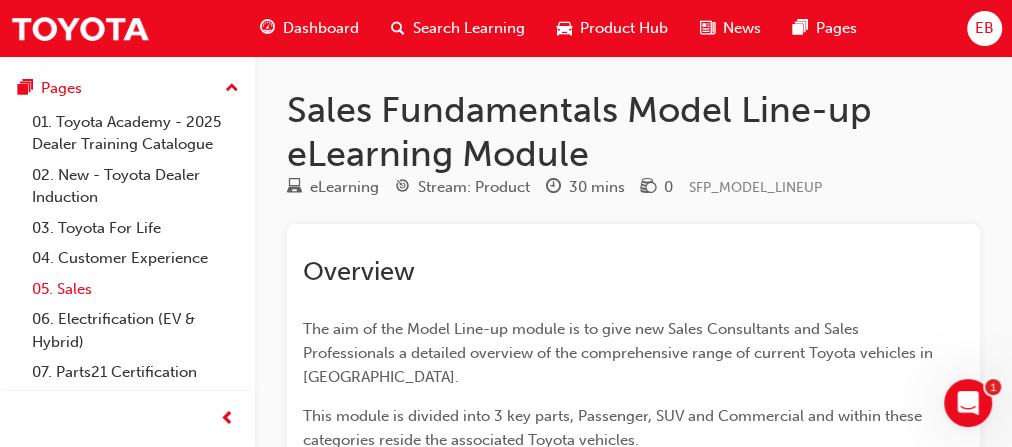 click on "05. Sales" at bounding box center [135, 289] 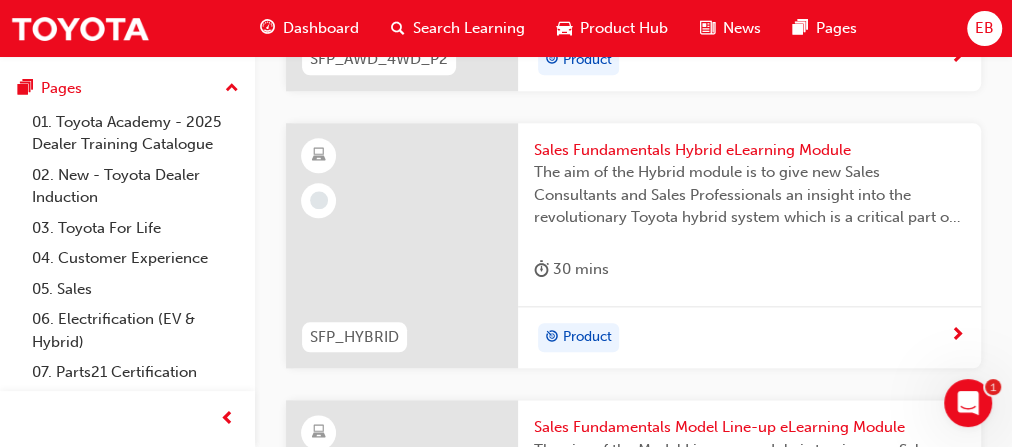 scroll, scrollTop: 1120, scrollLeft: 0, axis: vertical 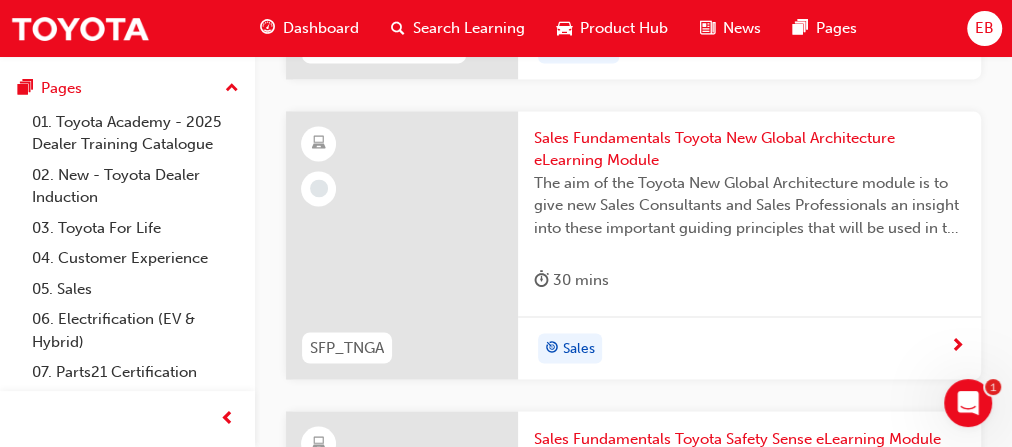 click at bounding box center [402, 245] 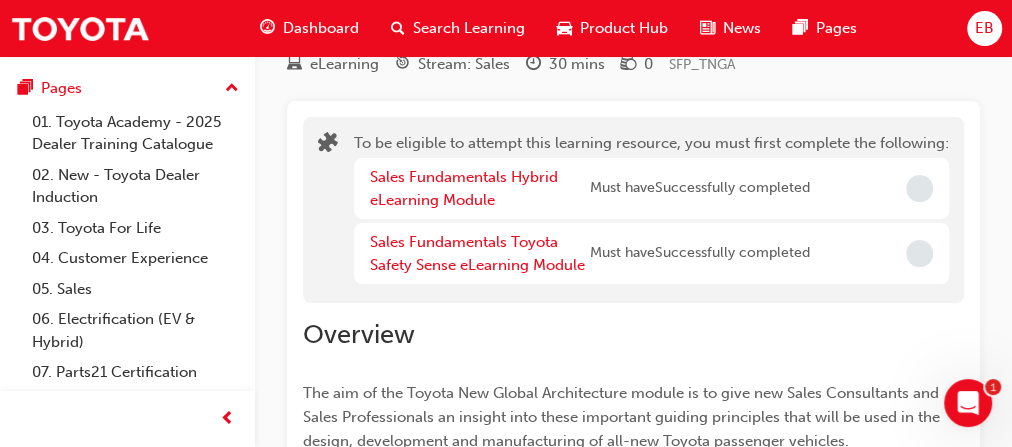 scroll, scrollTop: 0, scrollLeft: 0, axis: both 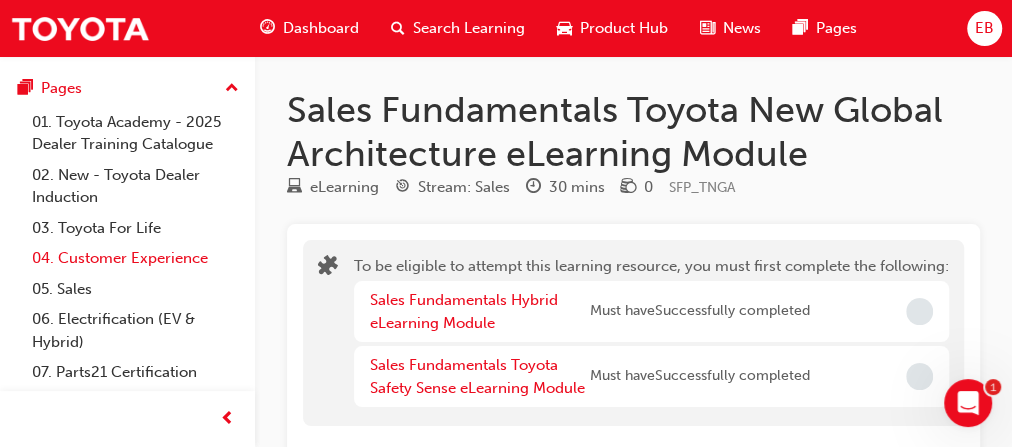 click on "04. Customer Experience" at bounding box center [135, 258] 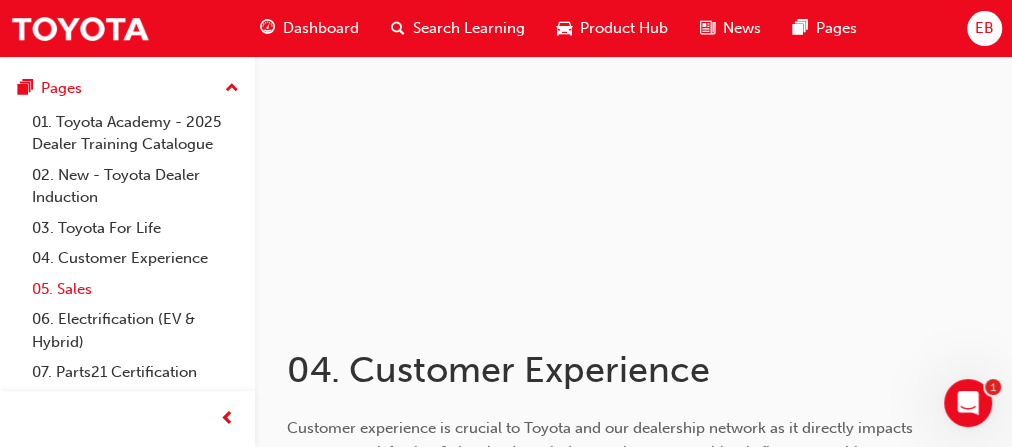 click on "05. Sales" at bounding box center (135, 289) 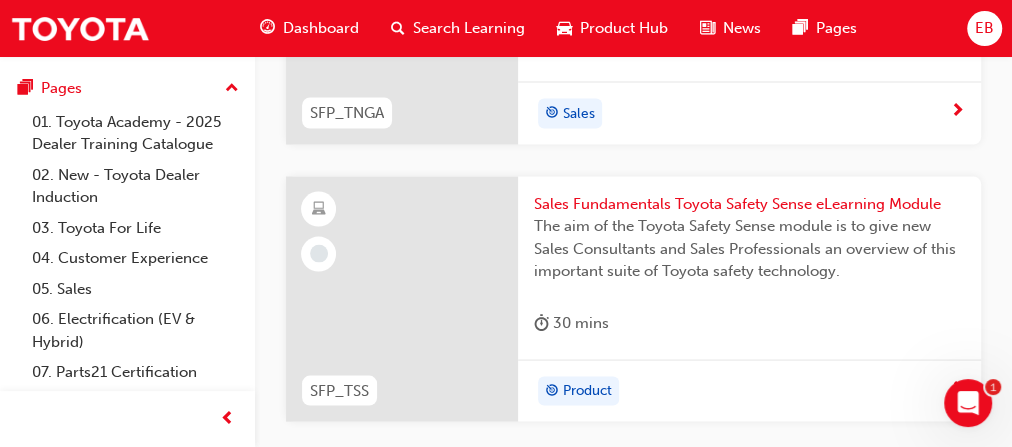 scroll, scrollTop: 1840, scrollLeft: 0, axis: vertical 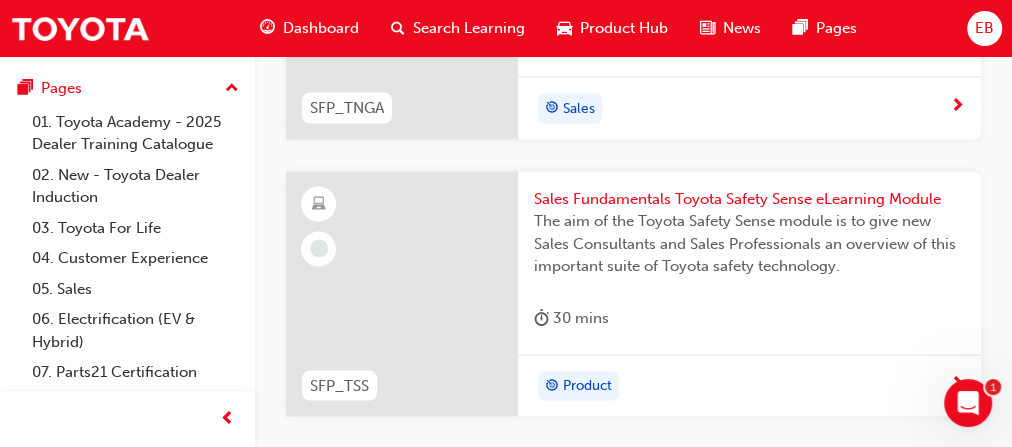 click at bounding box center [402, 294] 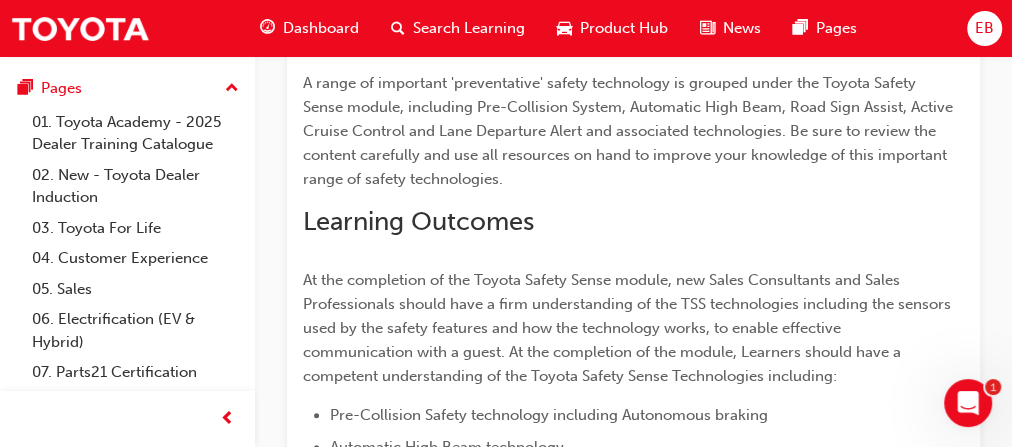 scroll, scrollTop: 145, scrollLeft: 0, axis: vertical 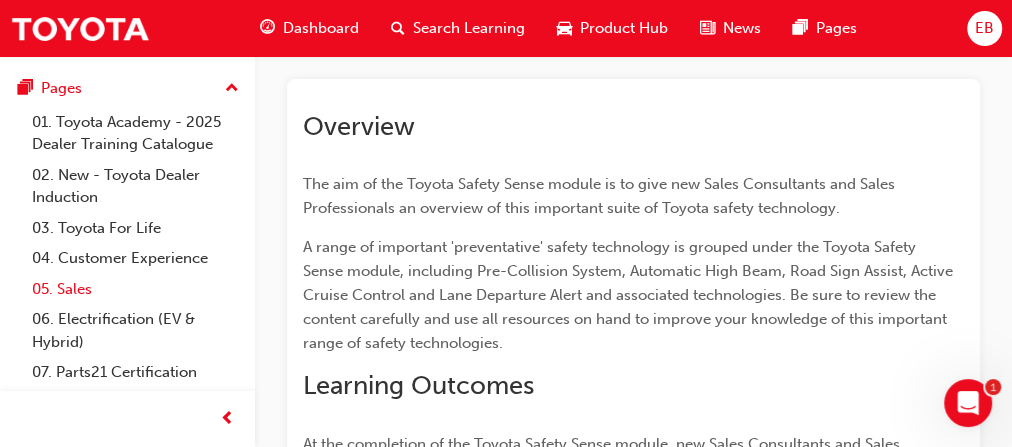 click on "05. Sales" at bounding box center [135, 289] 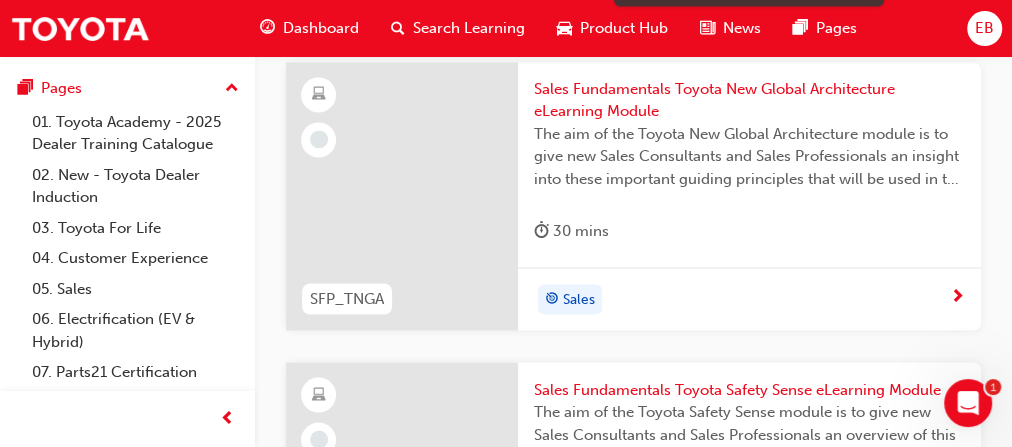 scroll, scrollTop: 1613, scrollLeft: 0, axis: vertical 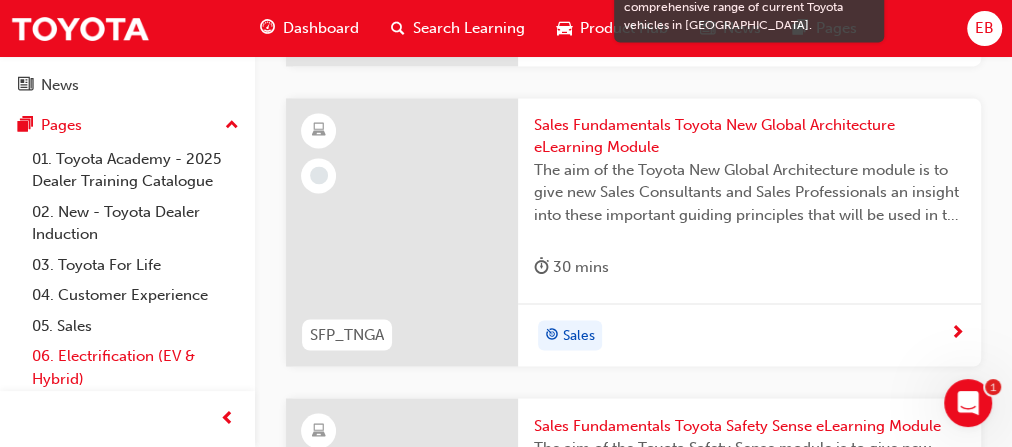 click on "06. Electrification (EV & Hybrid)" at bounding box center [135, 367] 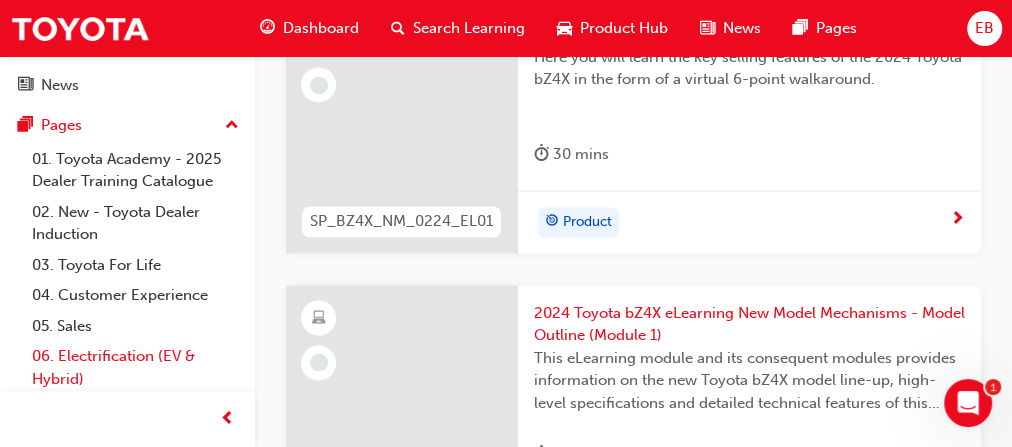 scroll, scrollTop: 1523, scrollLeft: 0, axis: vertical 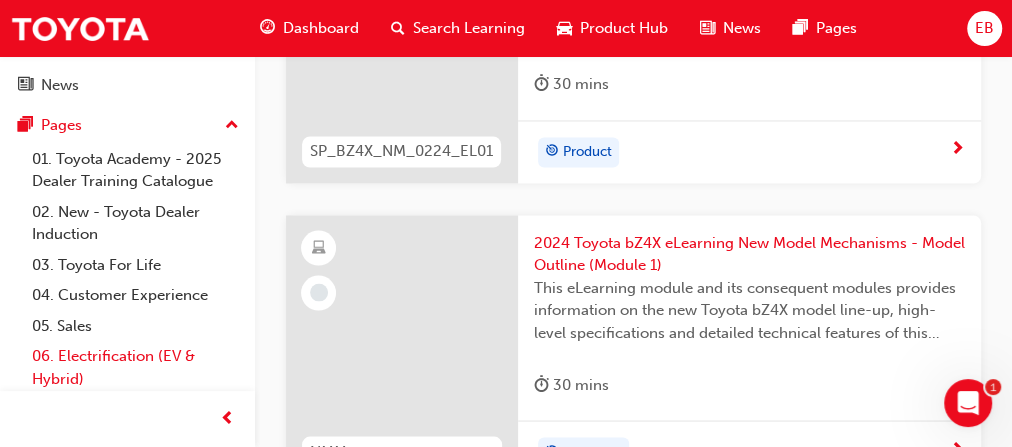 click on "06. Electrification (EV & Hybrid)" at bounding box center (135, 367) 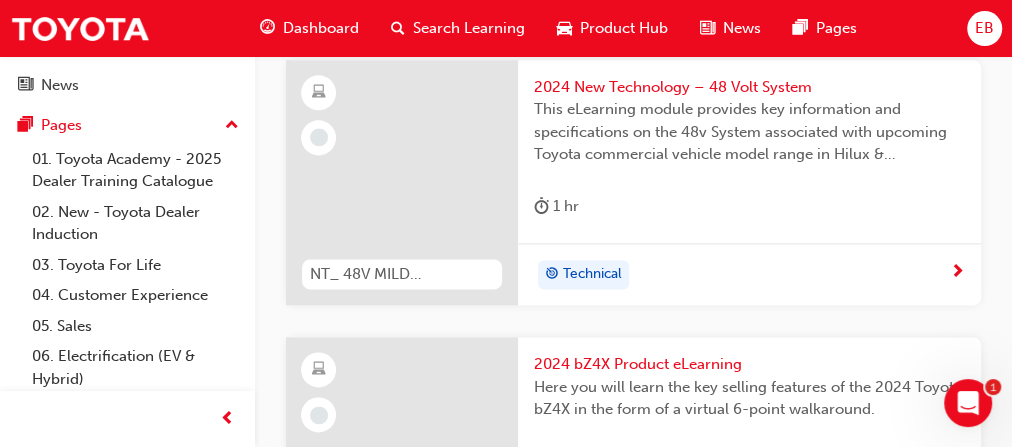 scroll, scrollTop: 1203, scrollLeft: 0, axis: vertical 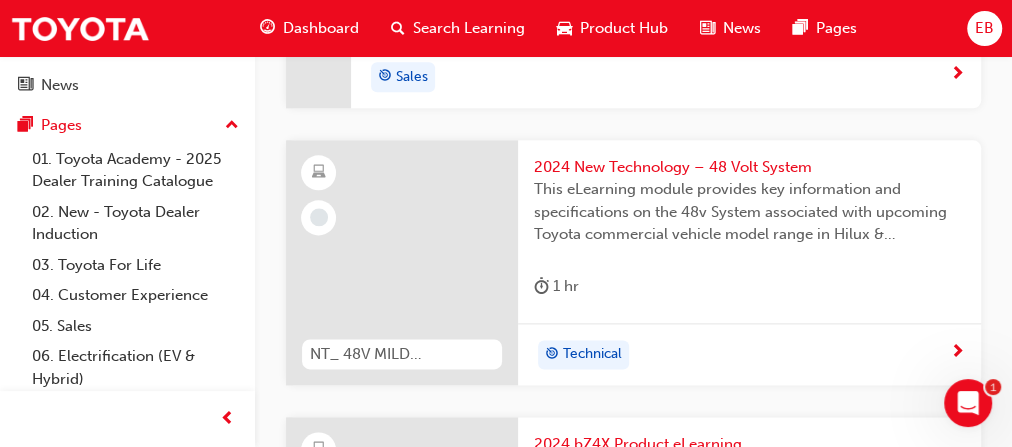 click on "2024 New Technology – 48 Volt System" at bounding box center (749, 167) 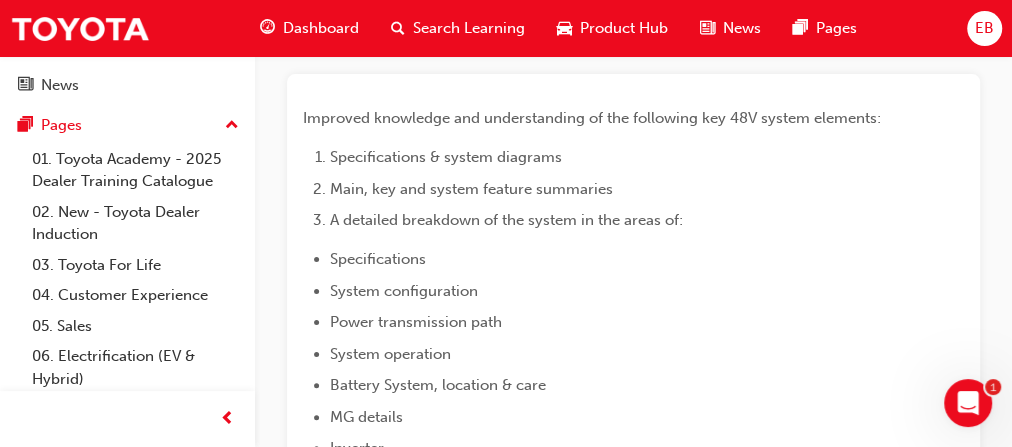 scroll, scrollTop: 0, scrollLeft: 0, axis: both 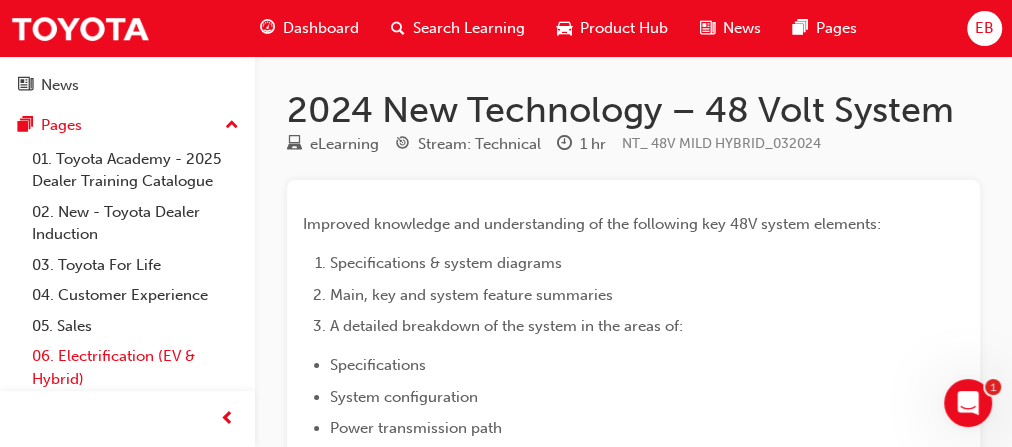 click on "06. Electrification (EV & Hybrid)" at bounding box center [135, 367] 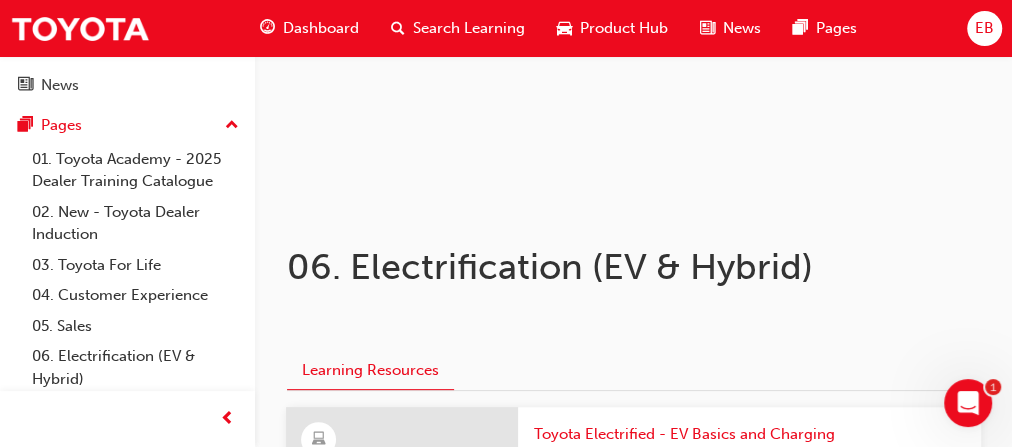 scroll, scrollTop: 0, scrollLeft: 0, axis: both 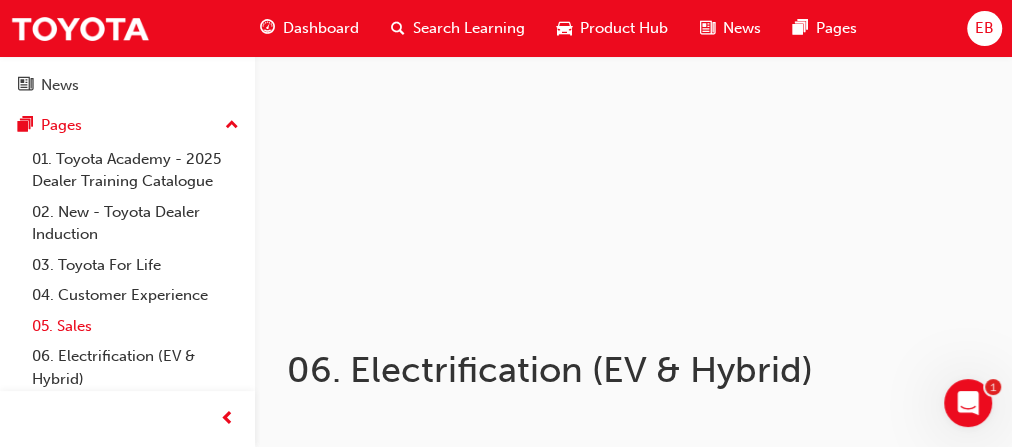 click on "05. Sales" at bounding box center [135, 326] 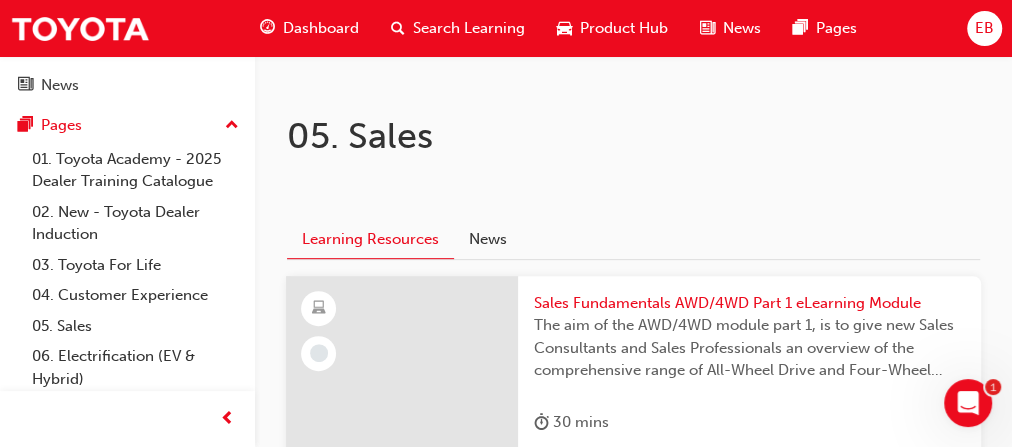 scroll, scrollTop: 400, scrollLeft: 0, axis: vertical 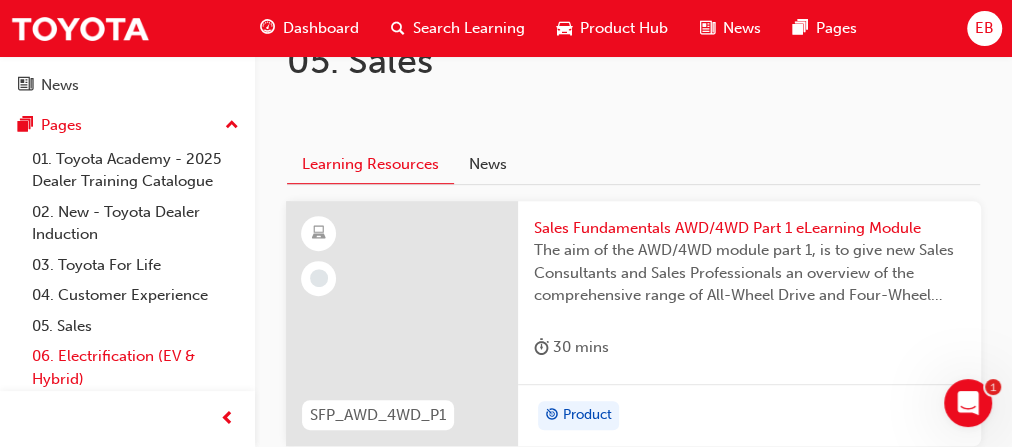 click on "06. Electrification (EV & Hybrid)" at bounding box center [135, 367] 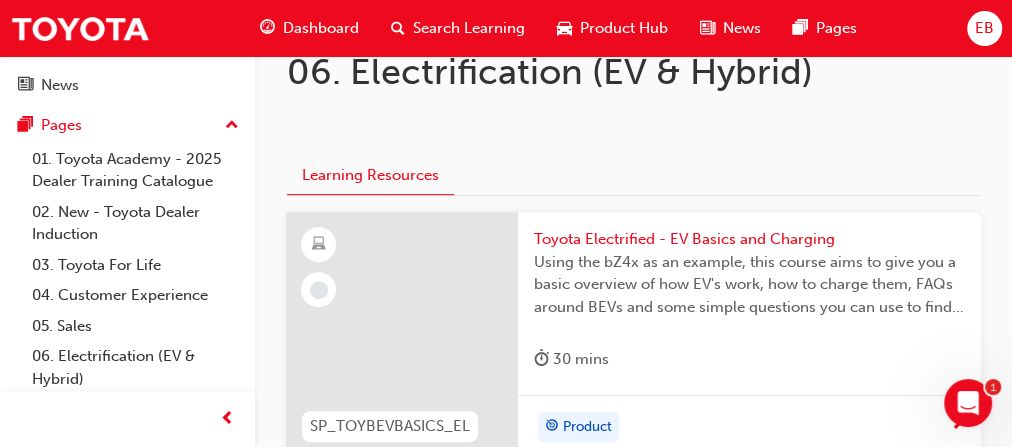scroll, scrollTop: 320, scrollLeft: 0, axis: vertical 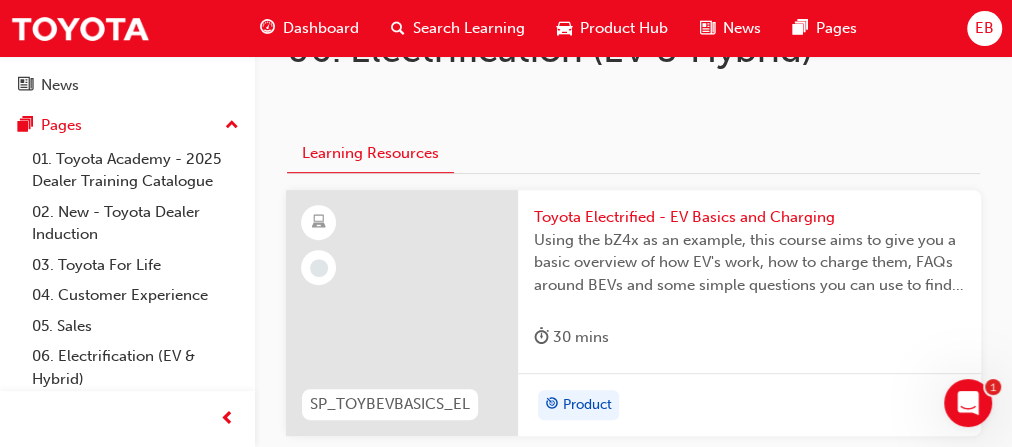 click on "Toyota Electrified - EV Basics and Charging" at bounding box center [749, 217] 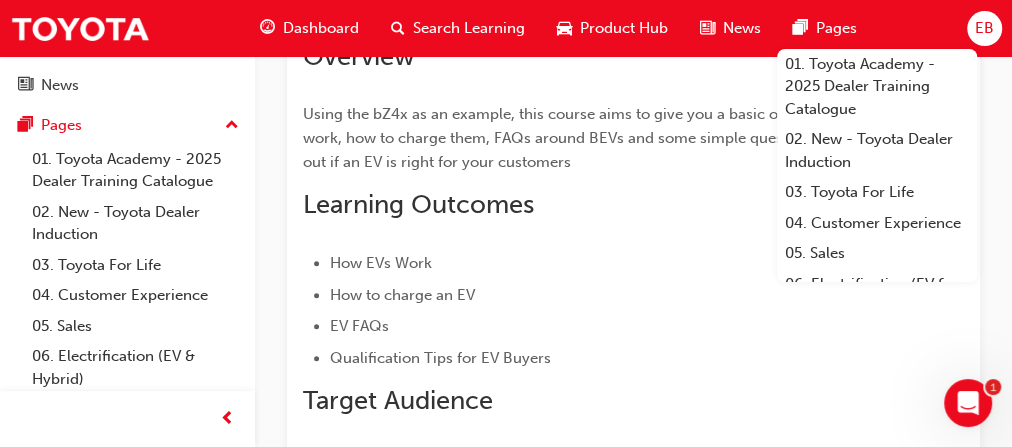 scroll, scrollTop: 240, scrollLeft: 0, axis: vertical 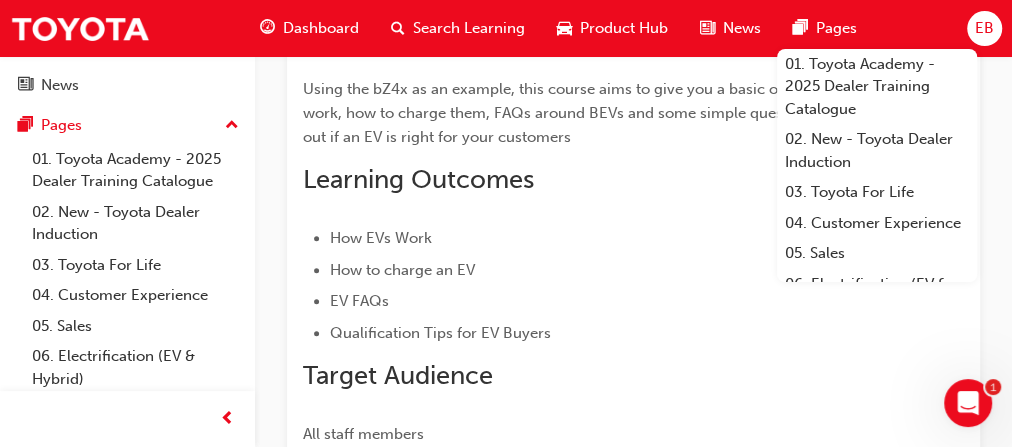 click on "Learning Outcomes" at bounding box center (628, 180) 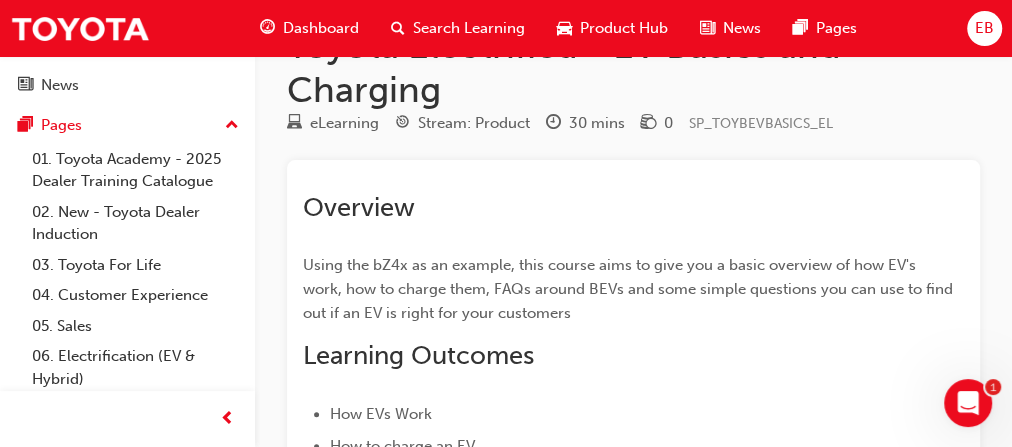 scroll, scrollTop: 0, scrollLeft: 0, axis: both 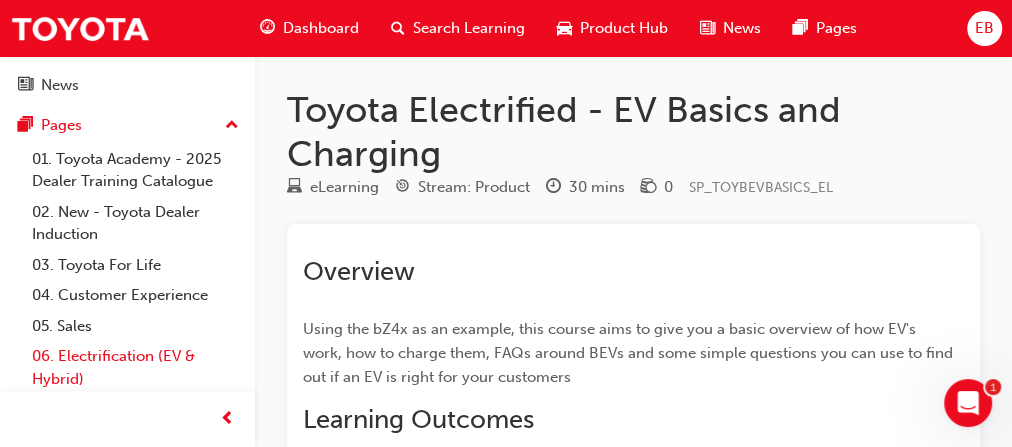 click on "06. Electrification (EV & Hybrid)" at bounding box center (135, 367) 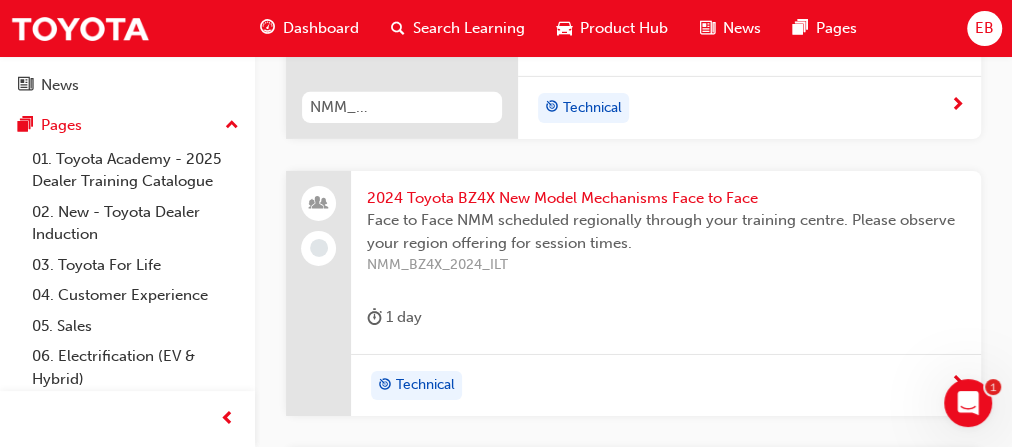 scroll, scrollTop: 3280, scrollLeft: 0, axis: vertical 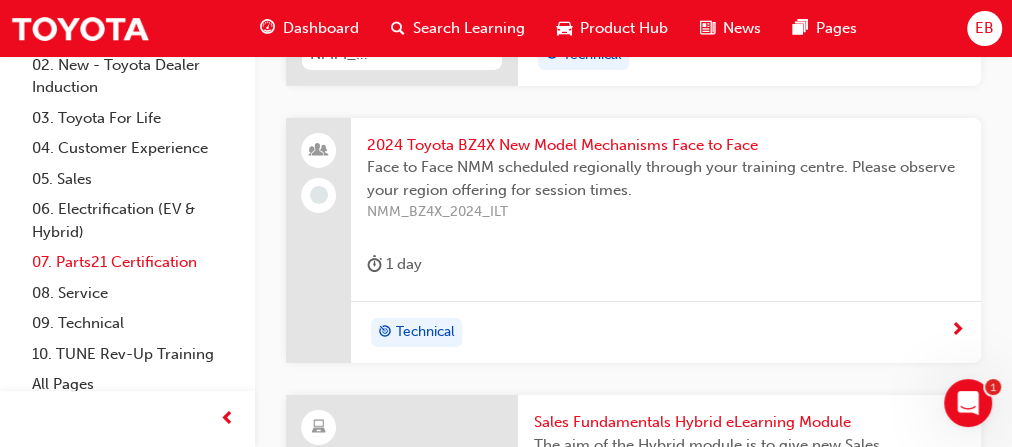 click on "07. Parts21 Certification" at bounding box center [135, 262] 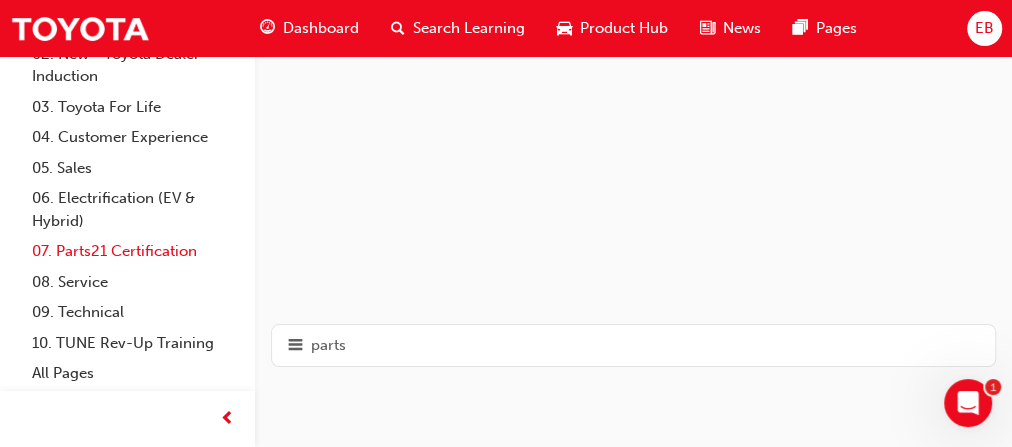 scroll, scrollTop: 283, scrollLeft: 0, axis: vertical 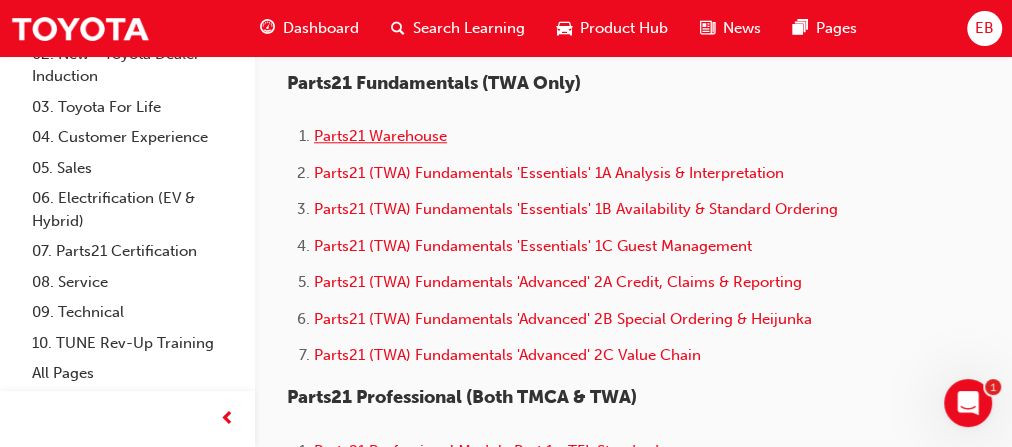 click on "Parts21 Warehouse" at bounding box center (380, 136) 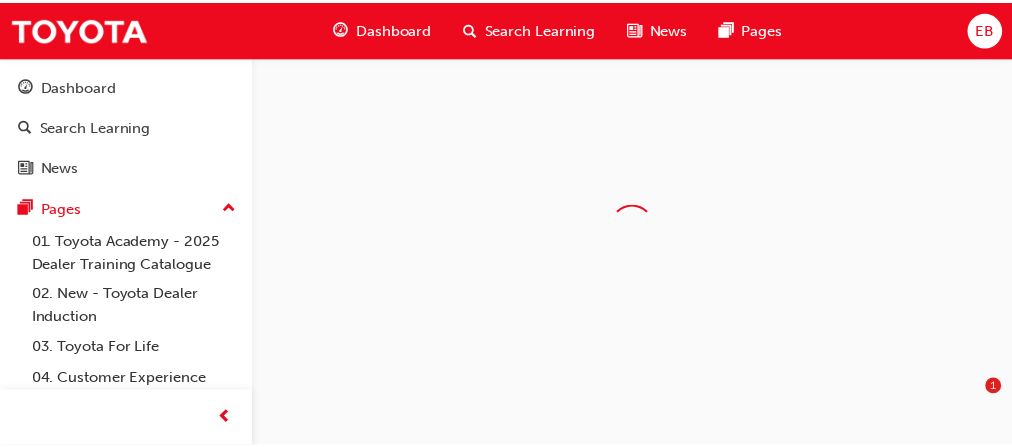 scroll, scrollTop: 0, scrollLeft: 0, axis: both 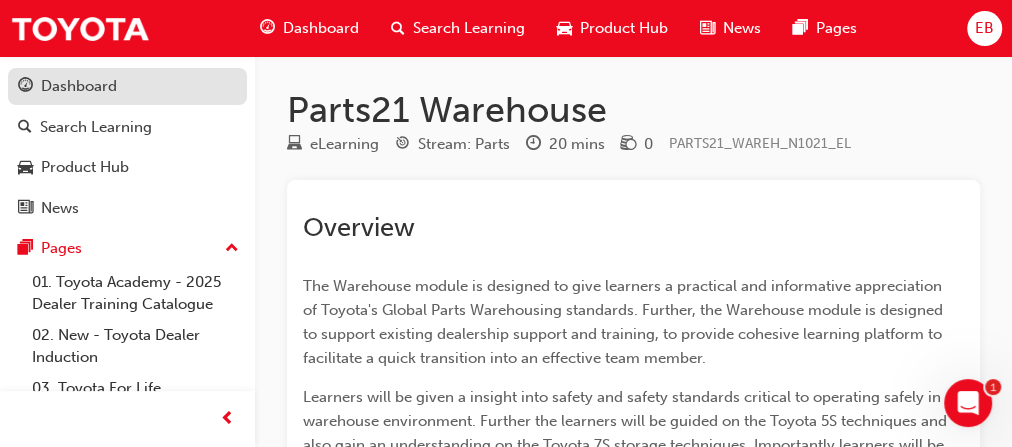 click on "Dashboard" at bounding box center (79, 86) 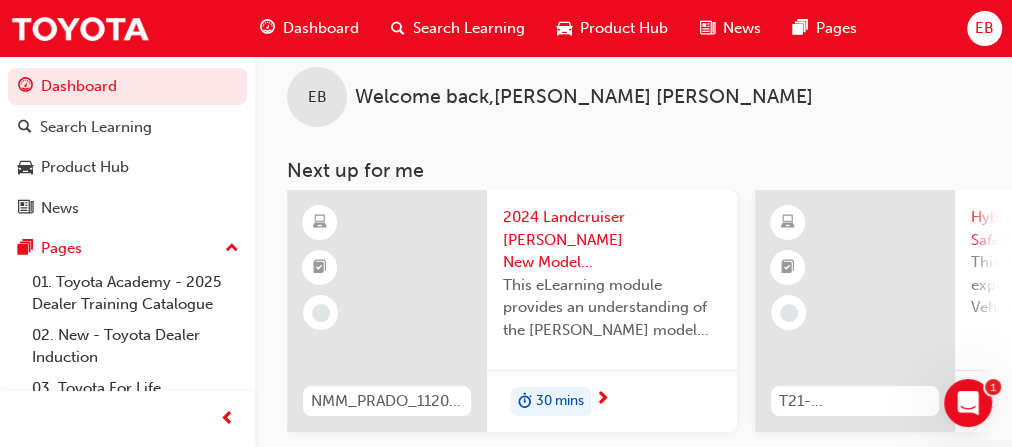 scroll, scrollTop: 0, scrollLeft: 0, axis: both 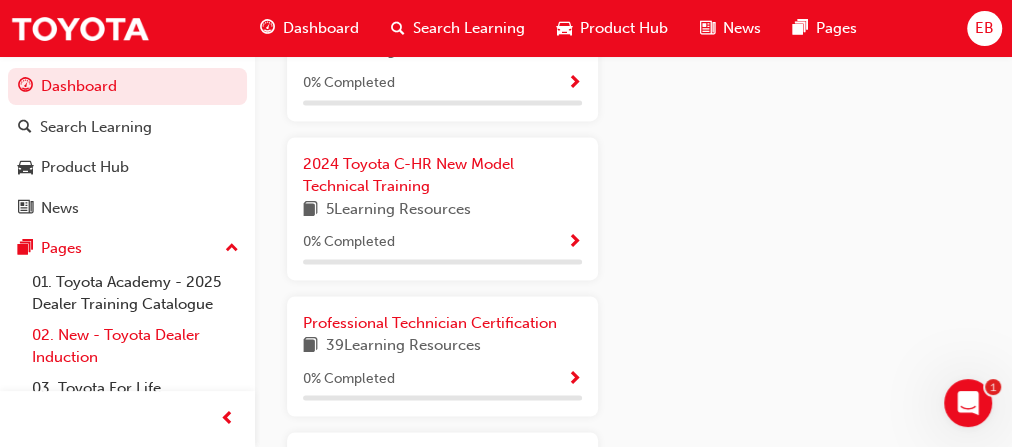 click on "02. New - Toyota Dealer Induction" at bounding box center (135, 346) 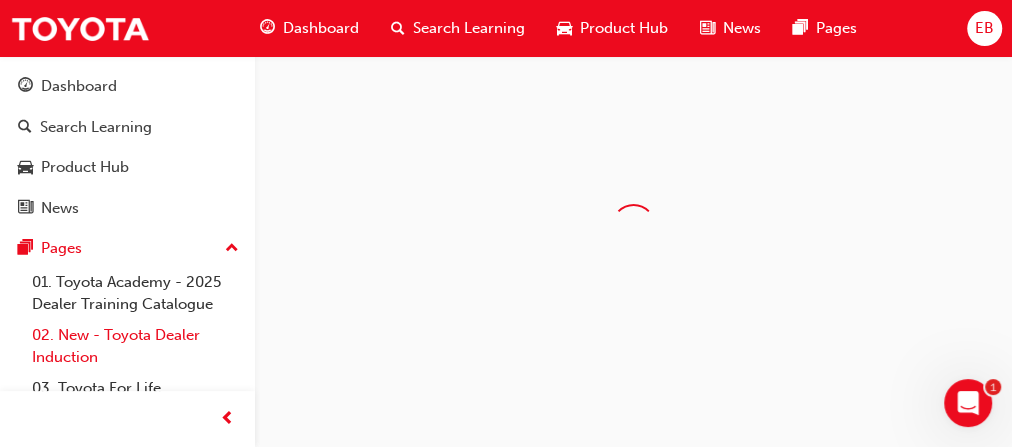 scroll, scrollTop: 0, scrollLeft: 0, axis: both 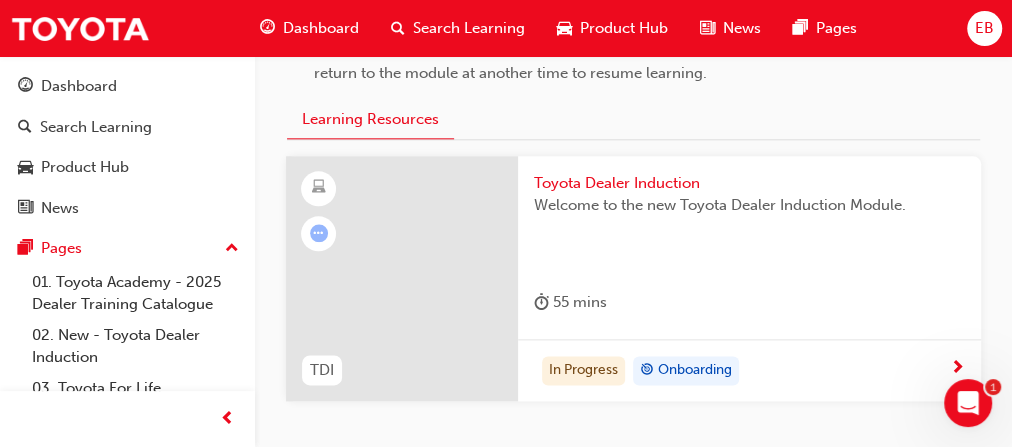 click at bounding box center [402, 279] 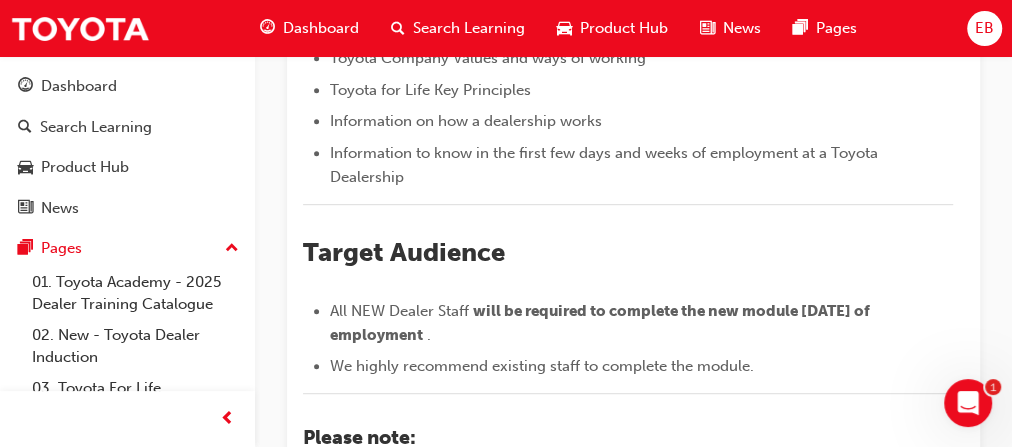scroll, scrollTop: 196, scrollLeft: 0, axis: vertical 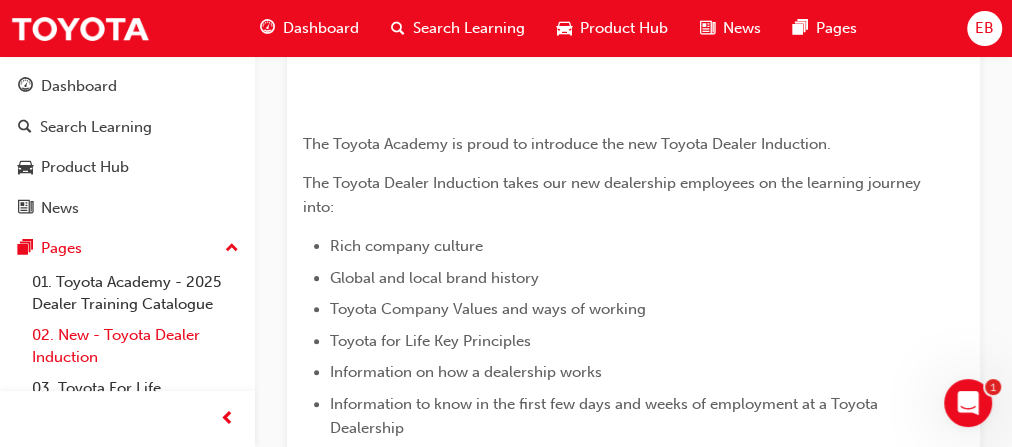 click on "02. New - Toyota Dealer Induction" at bounding box center [135, 346] 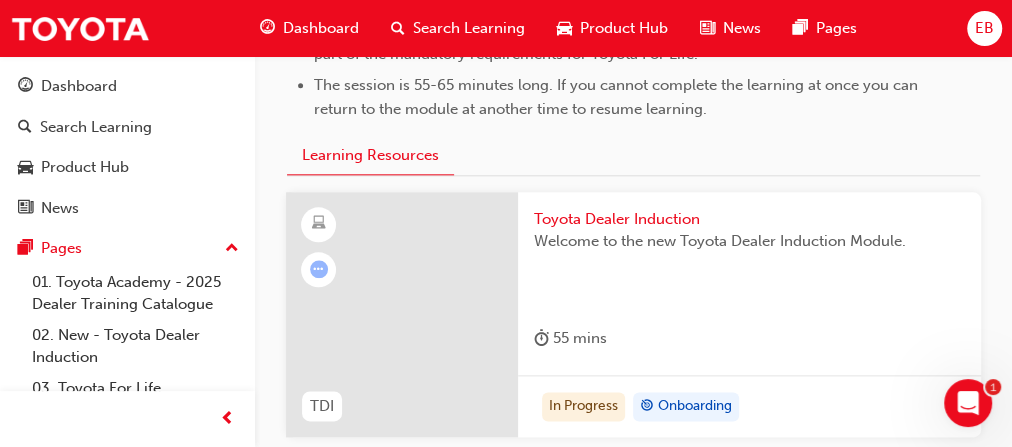 scroll, scrollTop: 1076, scrollLeft: 0, axis: vertical 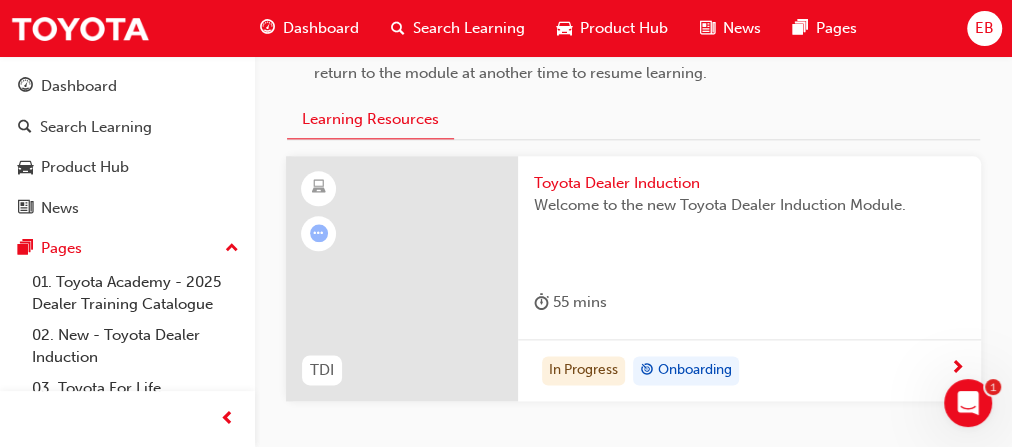 click on "Onboarding" at bounding box center [695, 370] 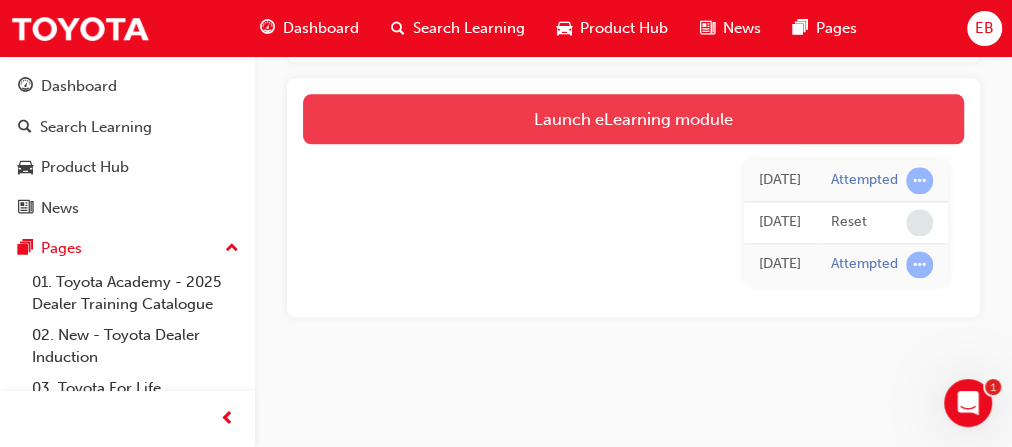 scroll, scrollTop: 1344, scrollLeft: 0, axis: vertical 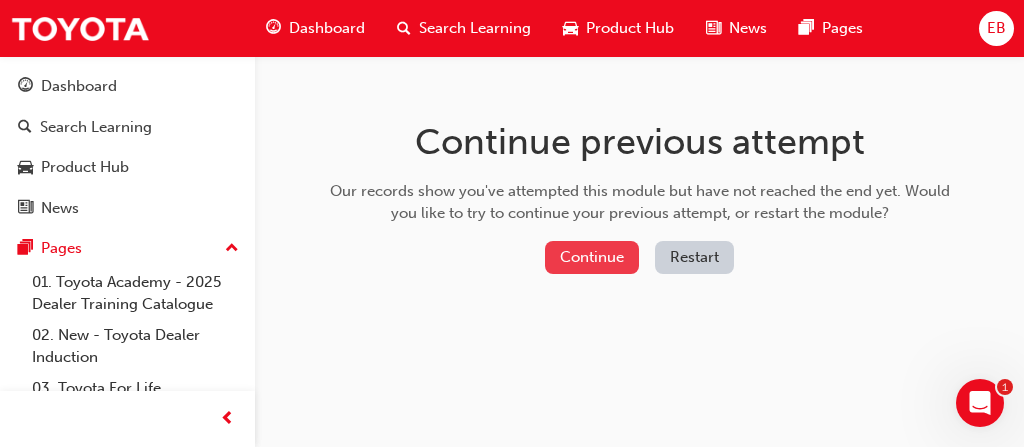 click on "Continue" at bounding box center [592, 257] 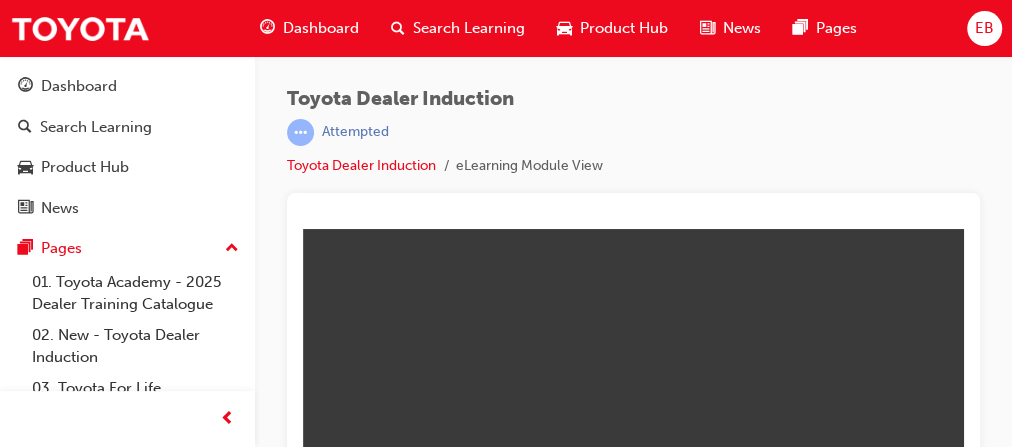 scroll, scrollTop: 0, scrollLeft: 0, axis: both 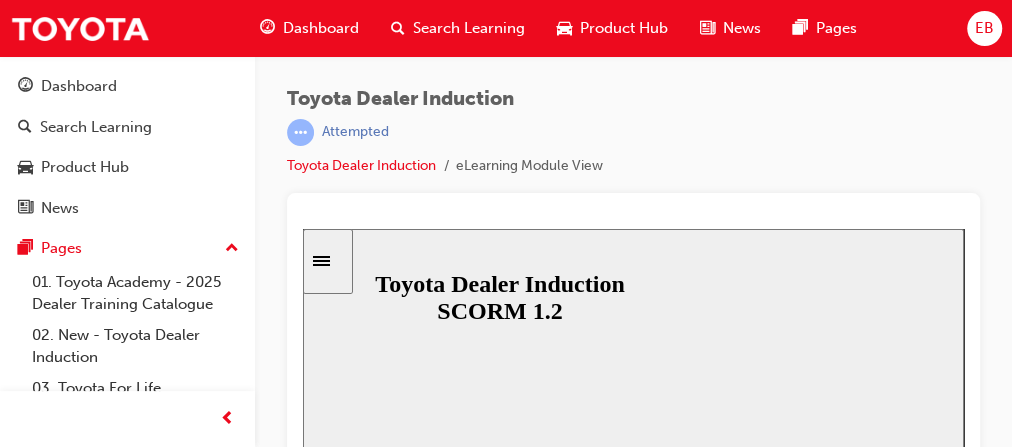 click on "Resume" at bounding box center (341, 1745) 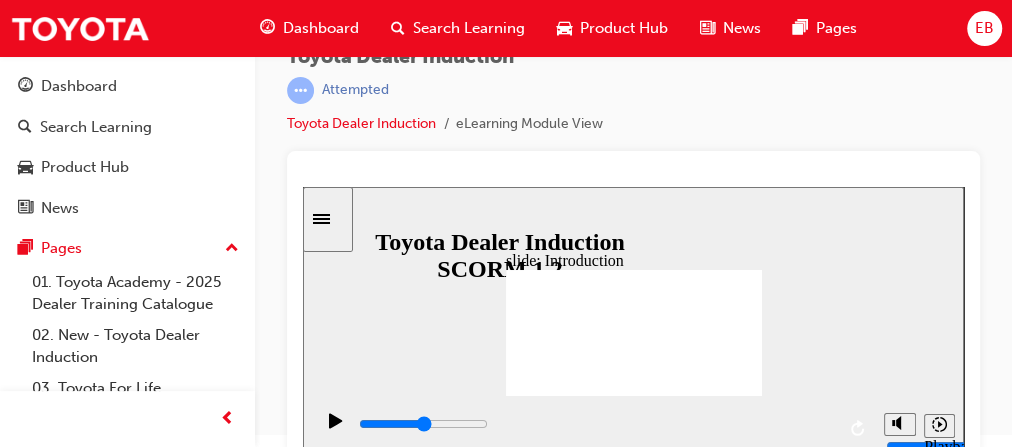 scroll, scrollTop: 55, scrollLeft: 0, axis: vertical 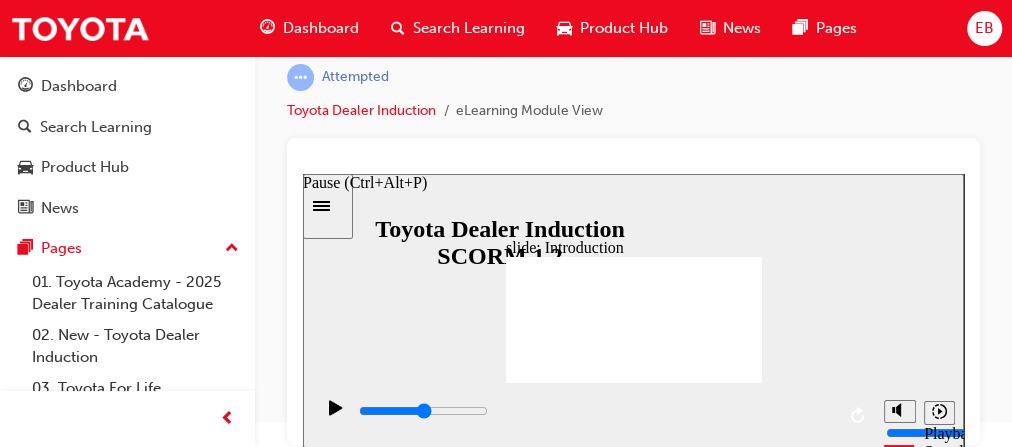 click 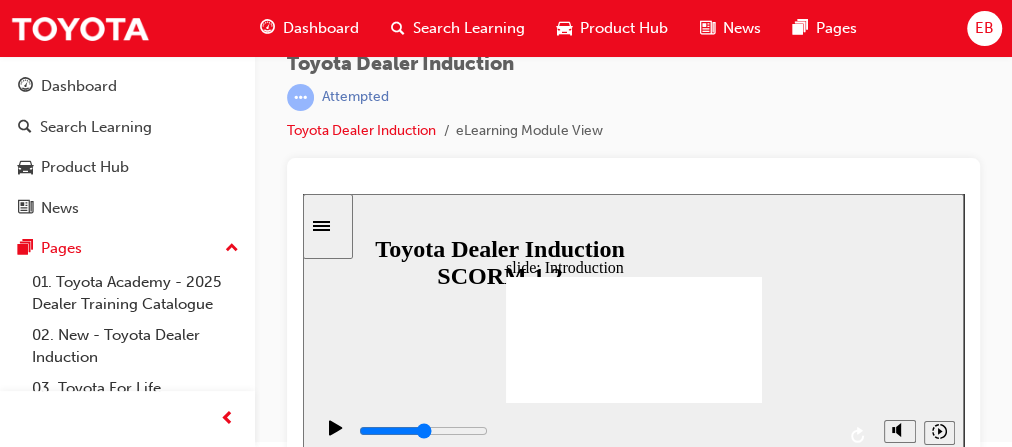 scroll, scrollTop: 55, scrollLeft: 0, axis: vertical 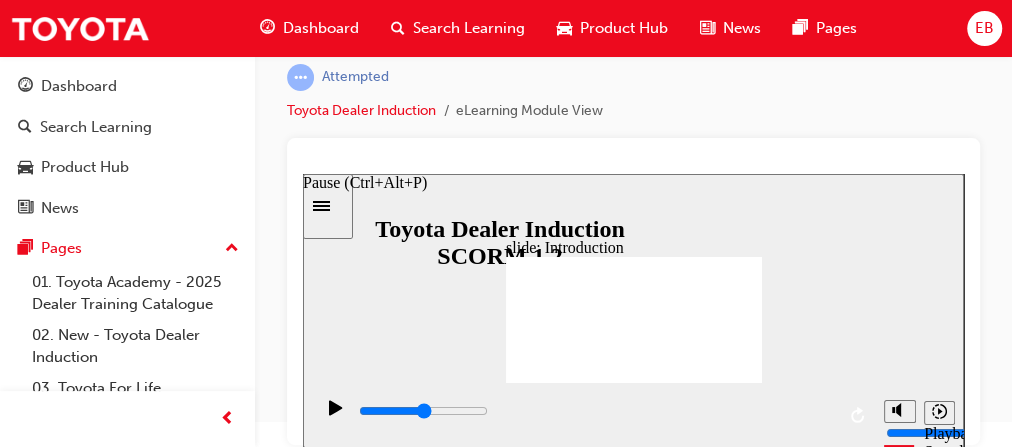 click 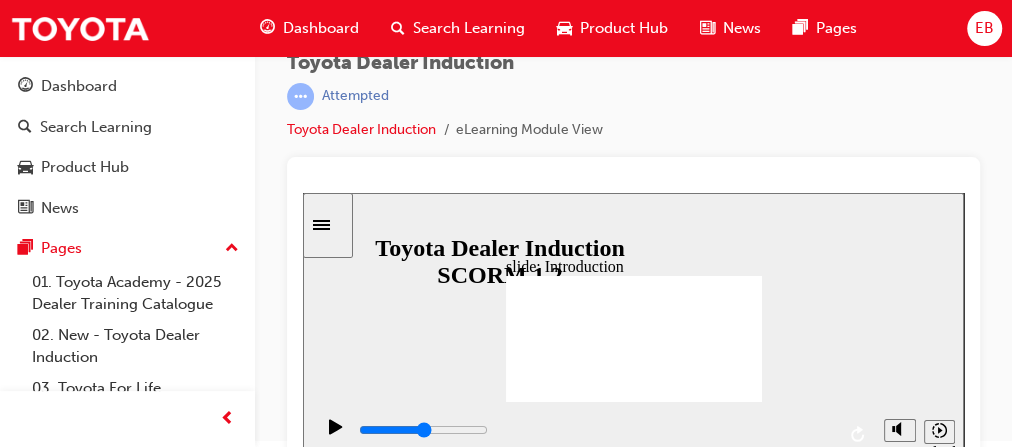 scroll, scrollTop: 55, scrollLeft: 0, axis: vertical 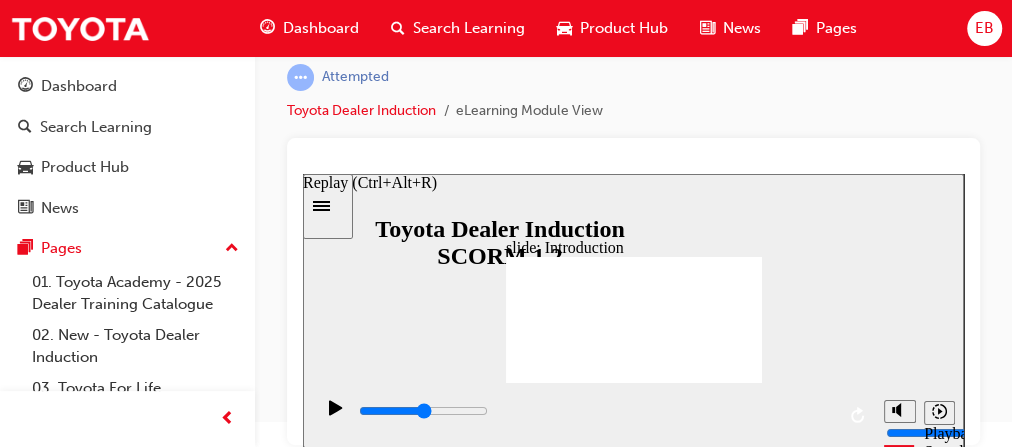click 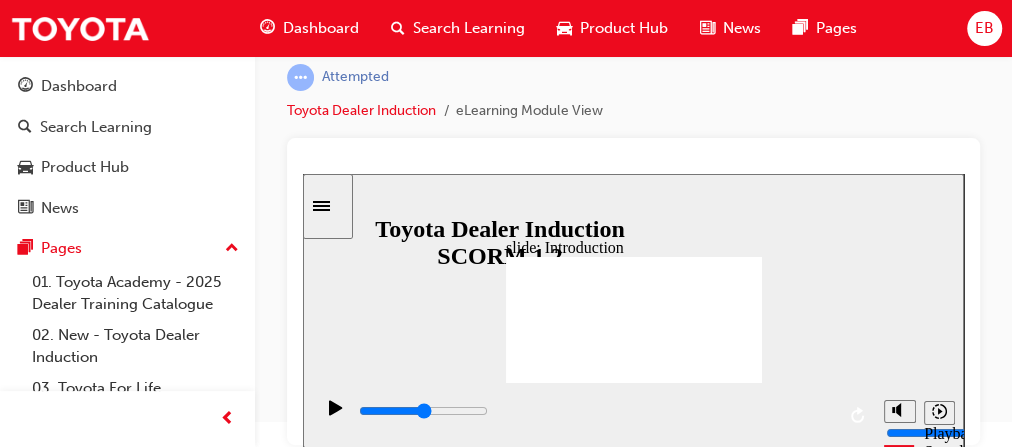 click at bounding box center [595, 412] 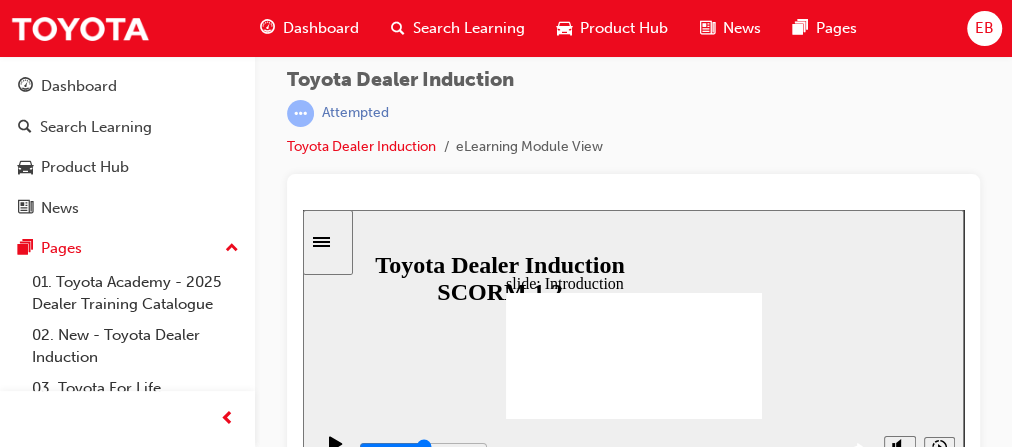 scroll, scrollTop: 0, scrollLeft: 0, axis: both 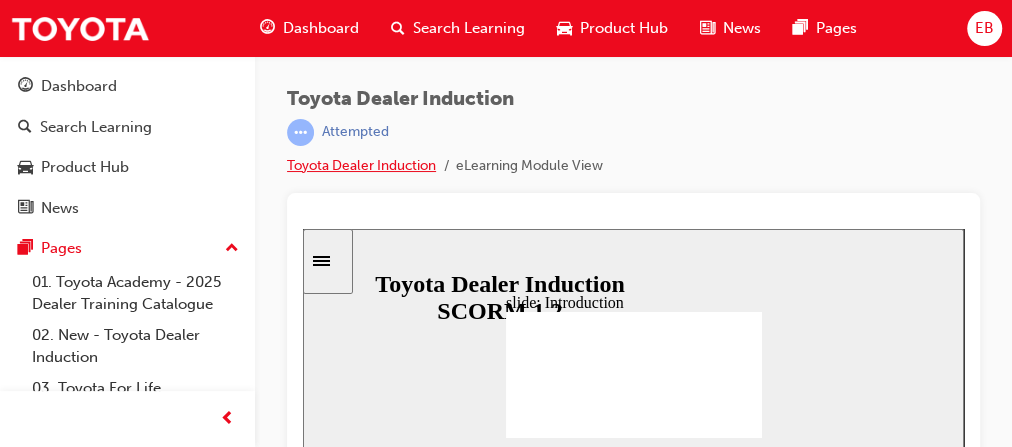 click on "Toyota Dealer Induction" at bounding box center (361, 165) 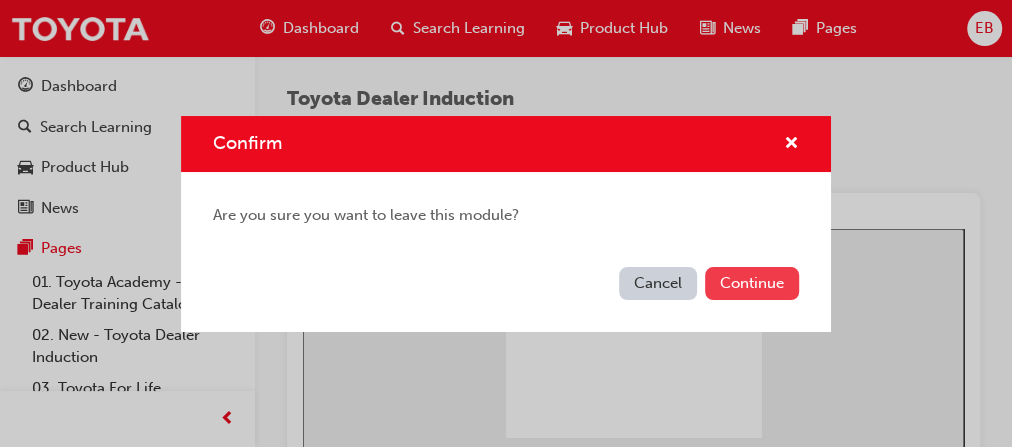 click on "Continue" at bounding box center (752, 283) 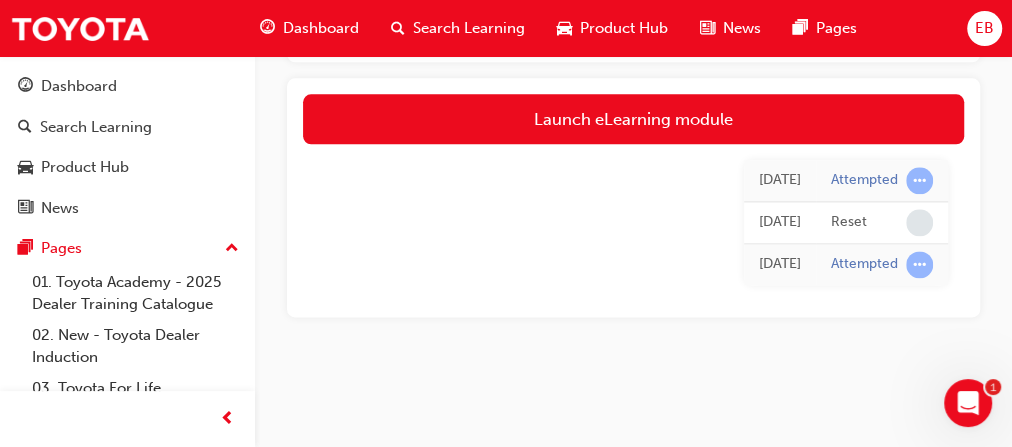 scroll, scrollTop: 1344, scrollLeft: 0, axis: vertical 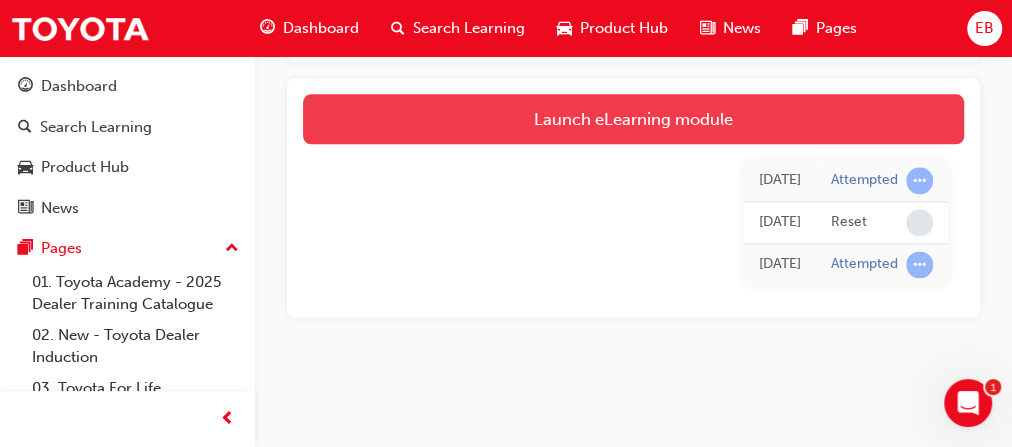 click on "Launch eLearning module" at bounding box center [633, 119] 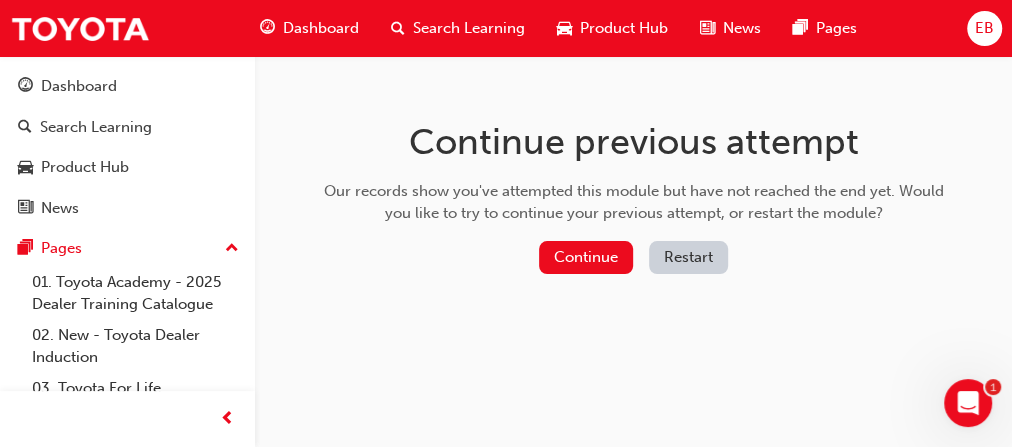 scroll, scrollTop: 0, scrollLeft: 0, axis: both 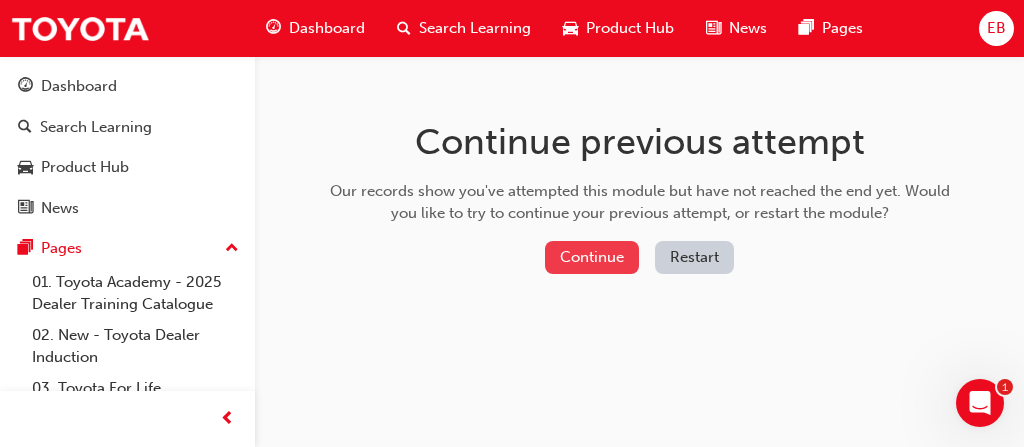 click on "Continue" at bounding box center (592, 257) 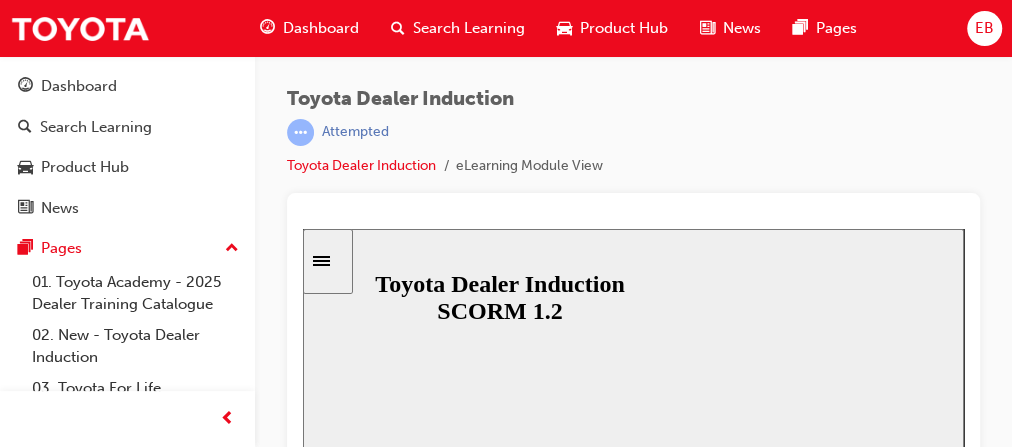 scroll, scrollTop: 55, scrollLeft: 0, axis: vertical 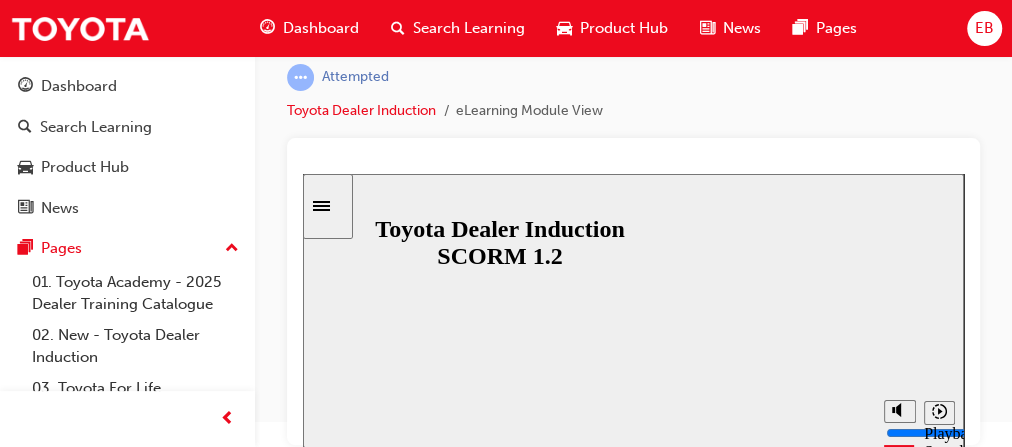 click on "Resume" at bounding box center (341, 1690) 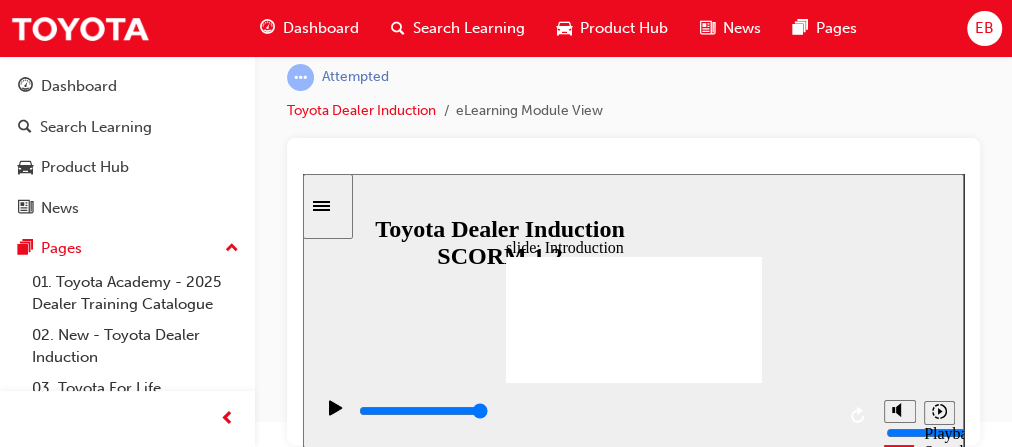 click 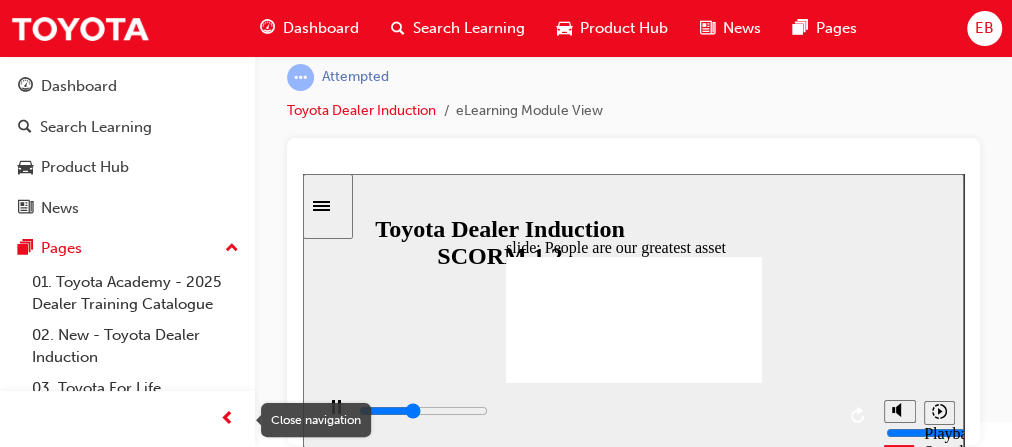 click at bounding box center [227, 419] 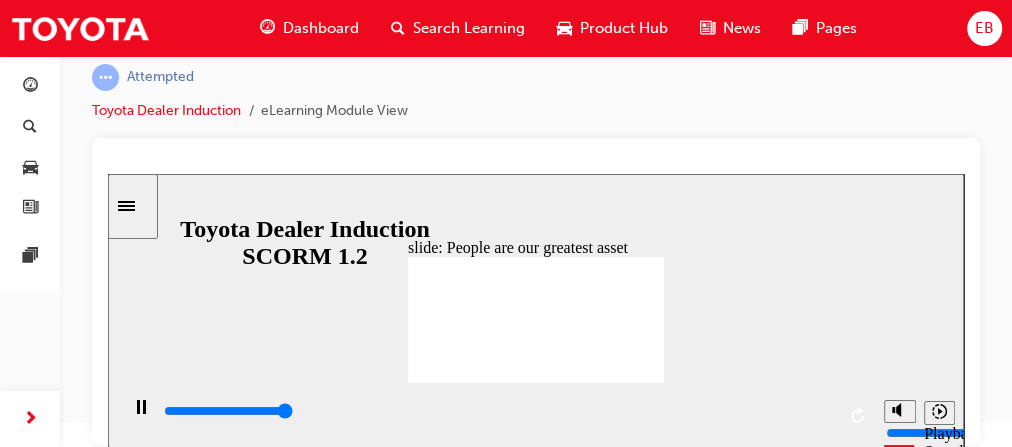 type on "22200" 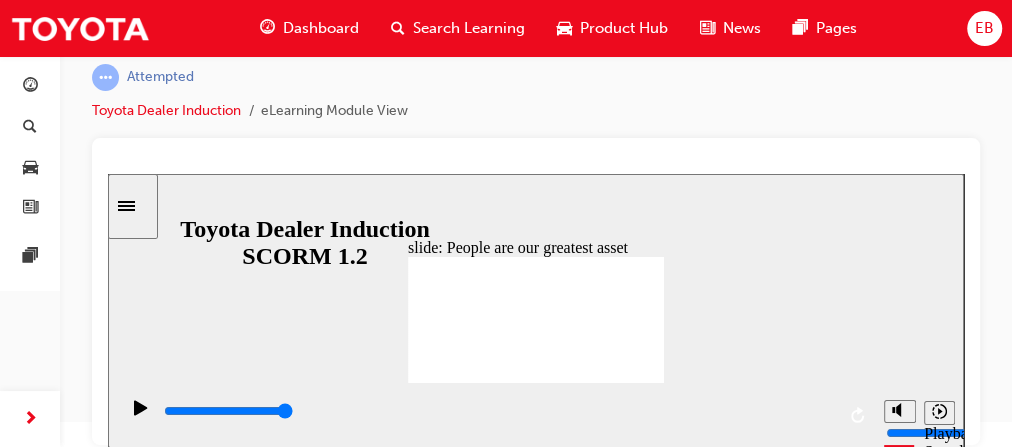click 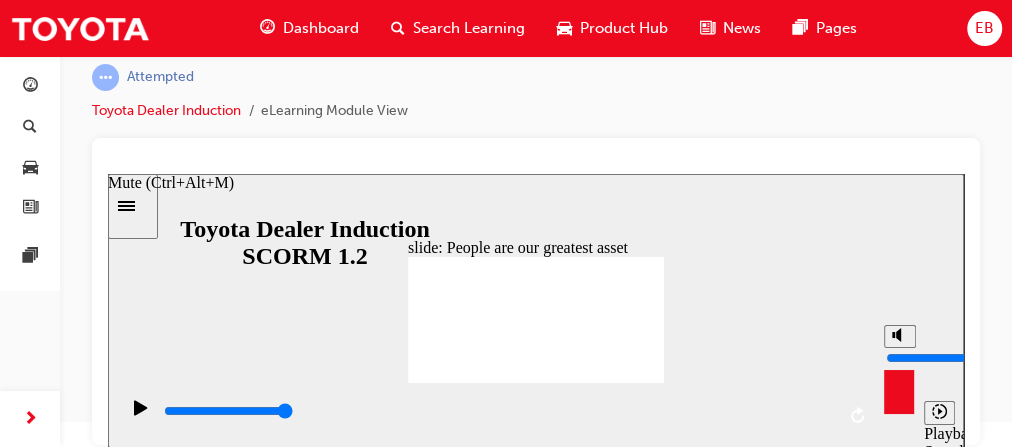 click 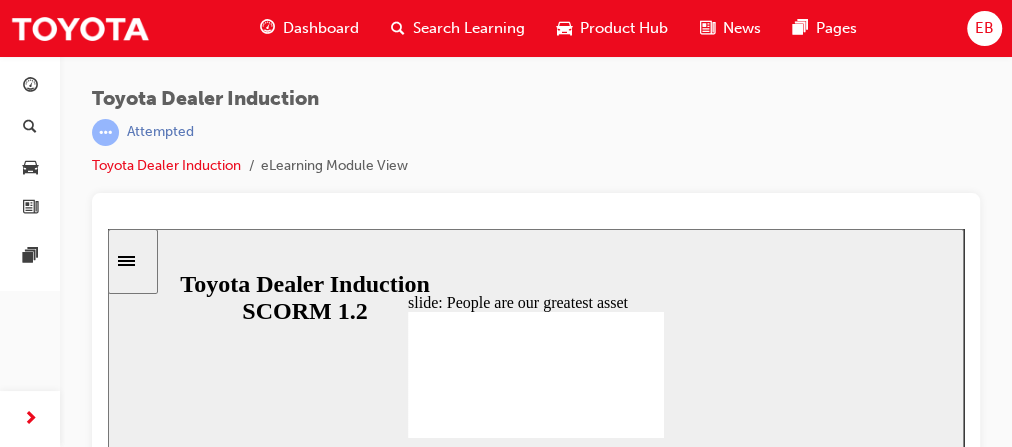 scroll, scrollTop: 55, scrollLeft: 0, axis: vertical 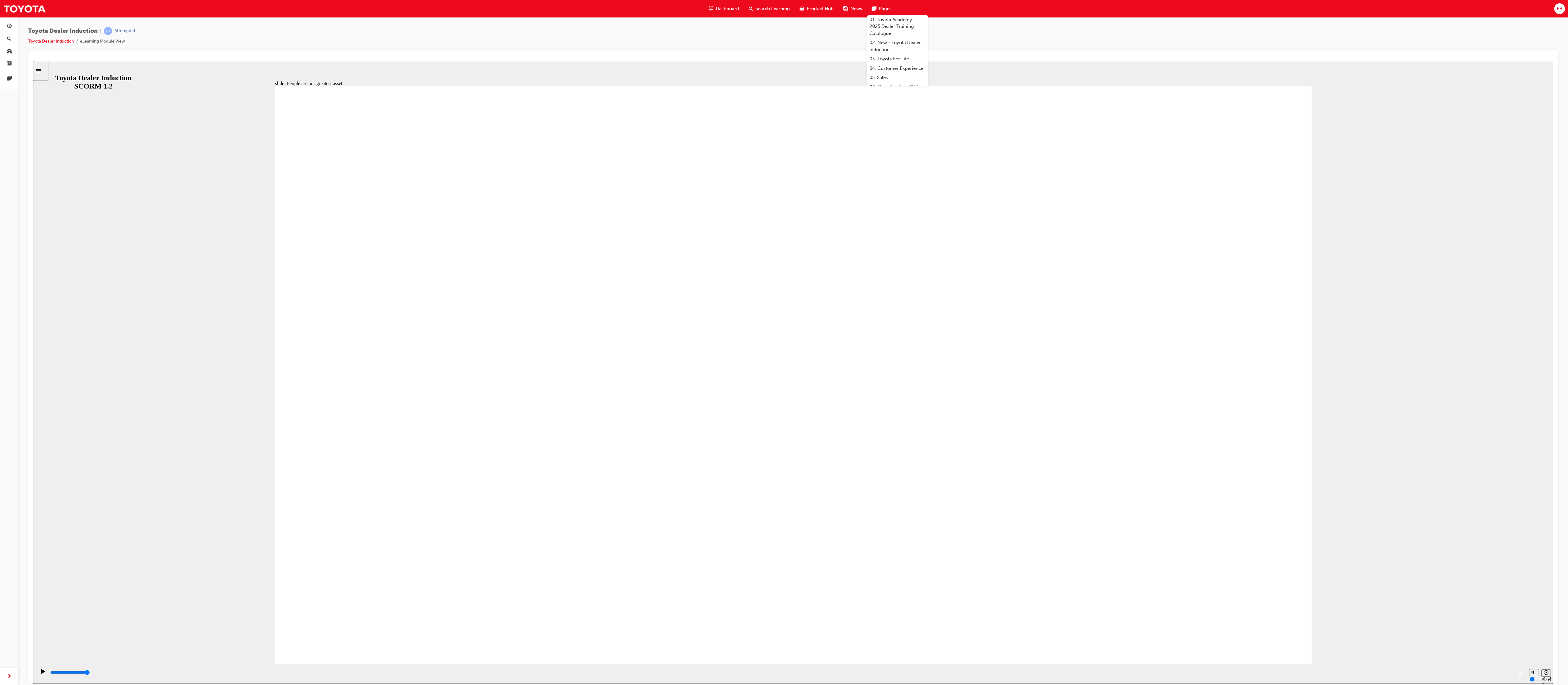 drag, startPoint x: 332, startPoint y: 61, endPoint x: 172, endPoint y: 195, distance: 208.7007 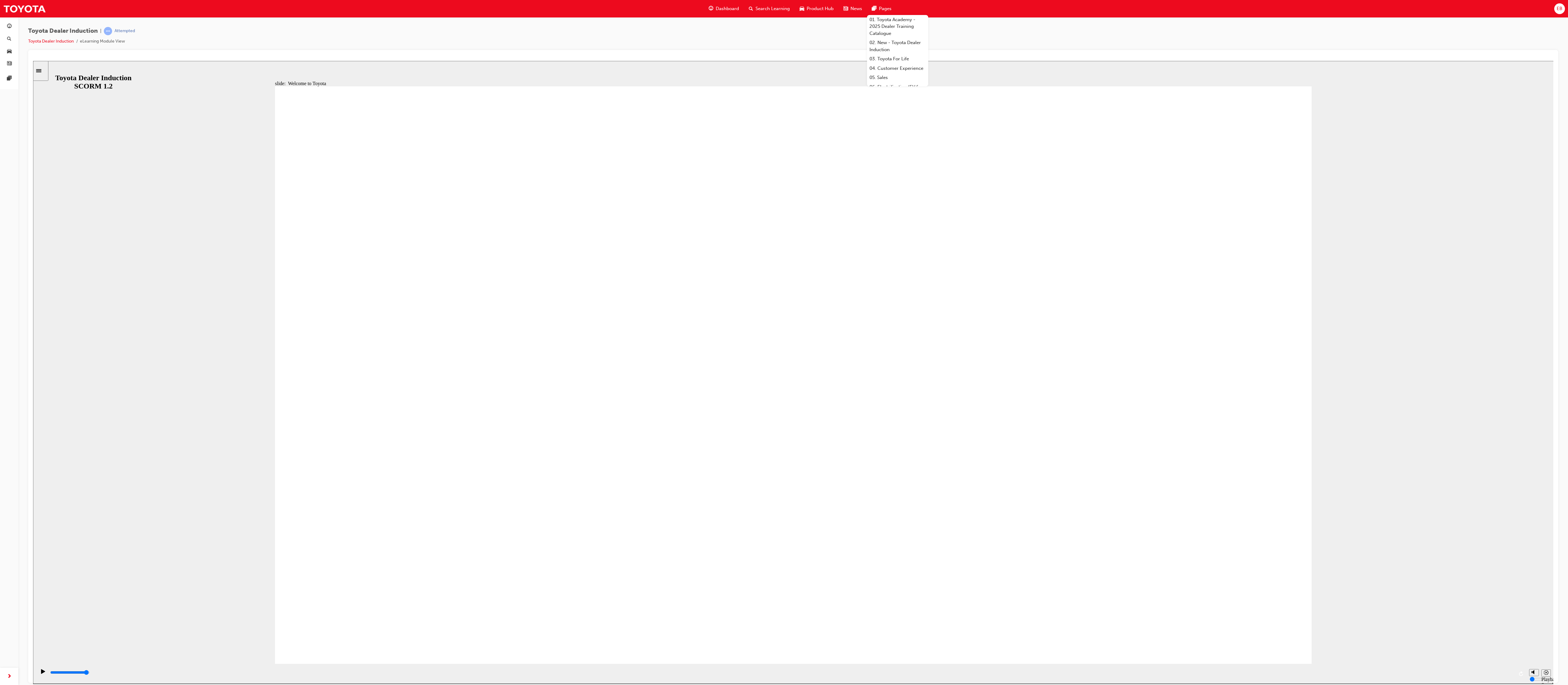 click 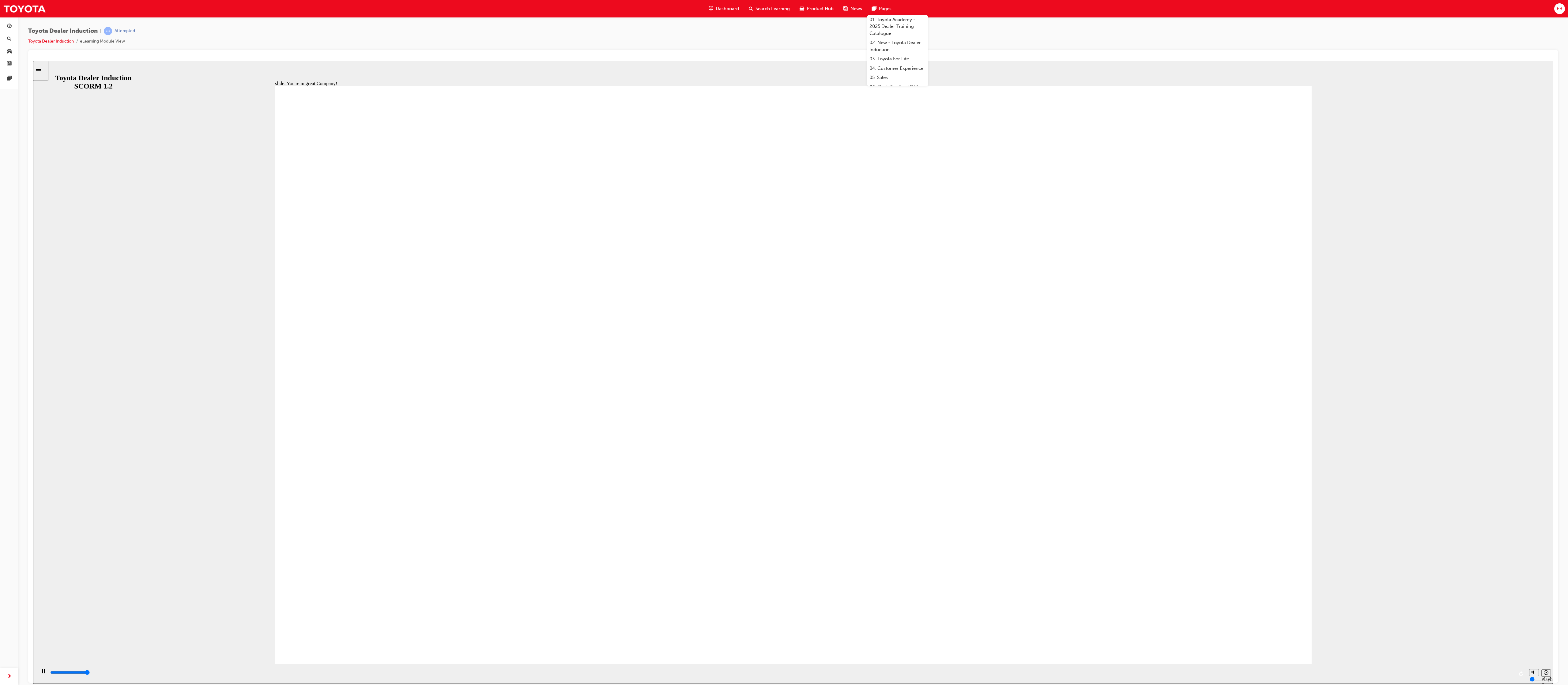 type on "7500" 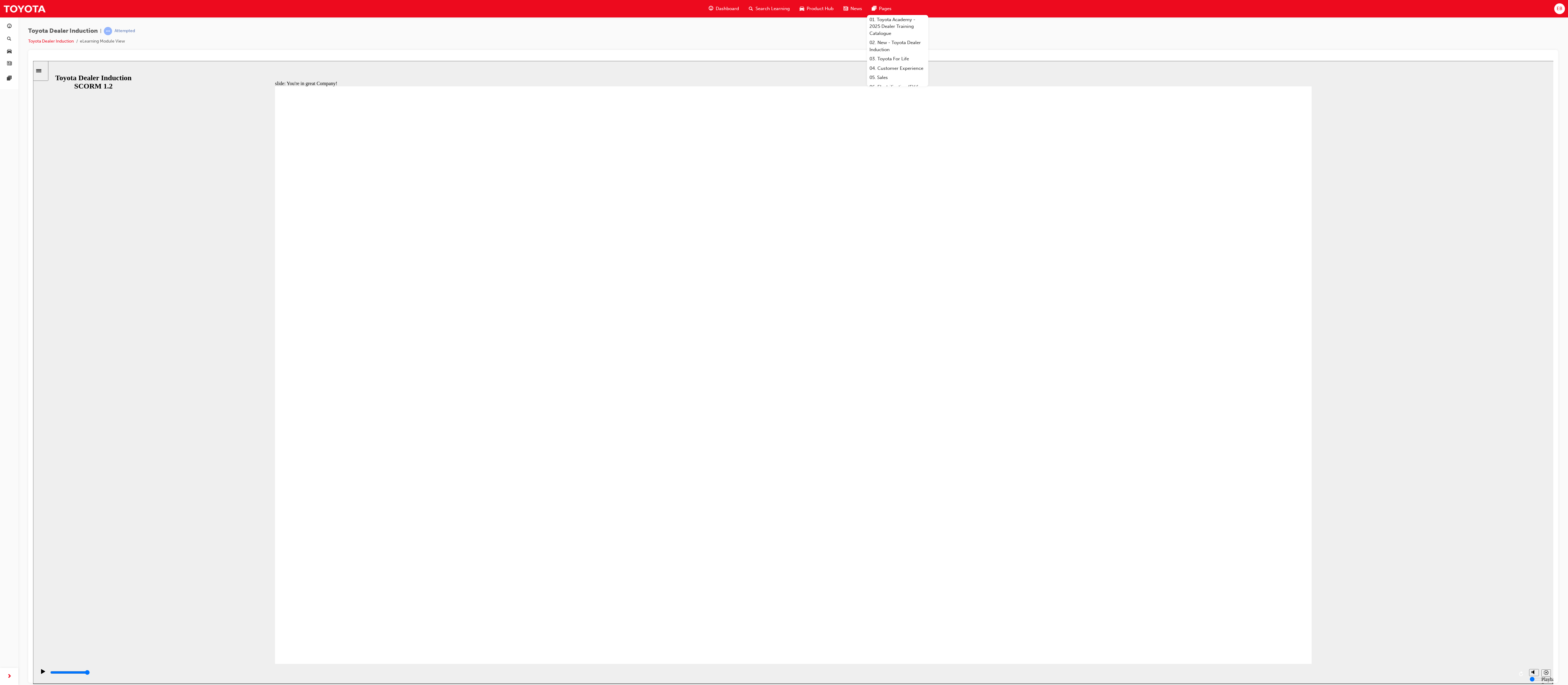 click 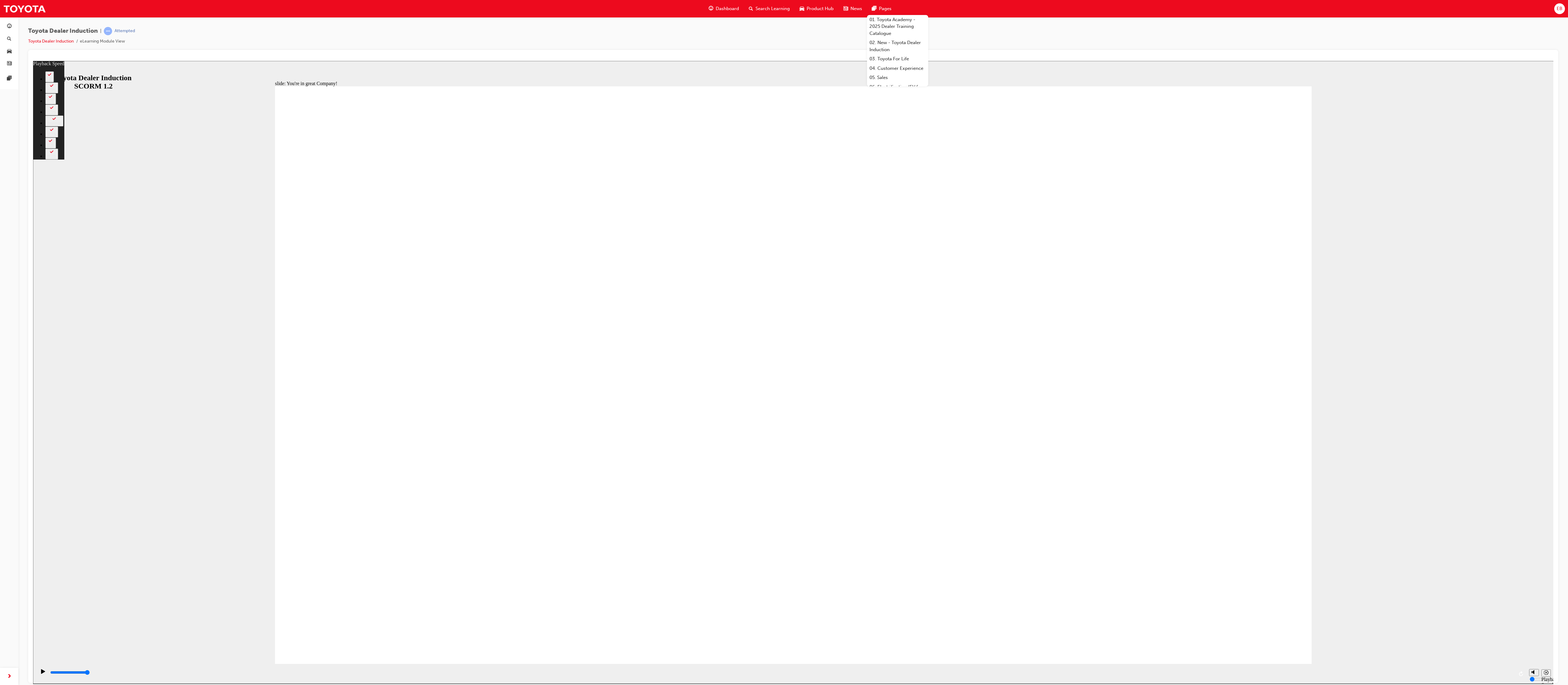 click at bounding box center (322, 2029) 